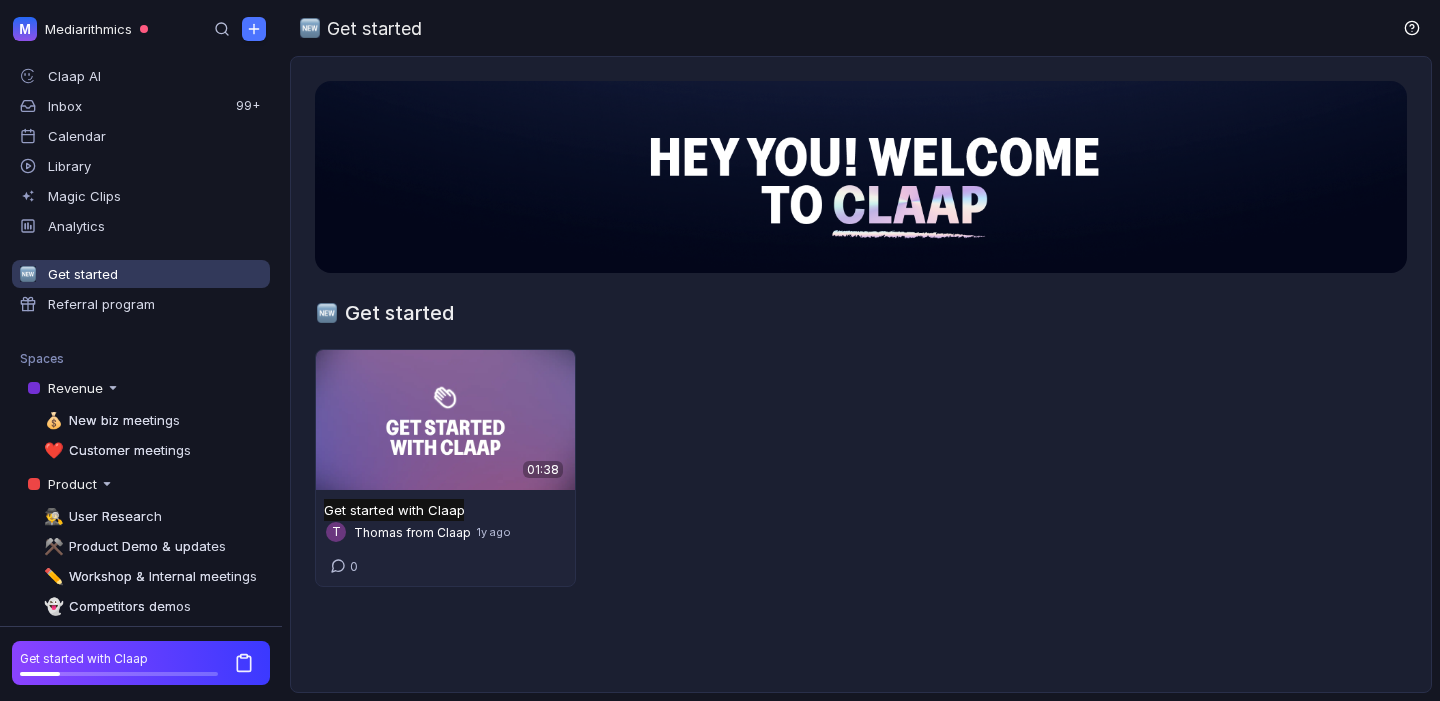 scroll, scrollTop: 0, scrollLeft: 0, axis: both 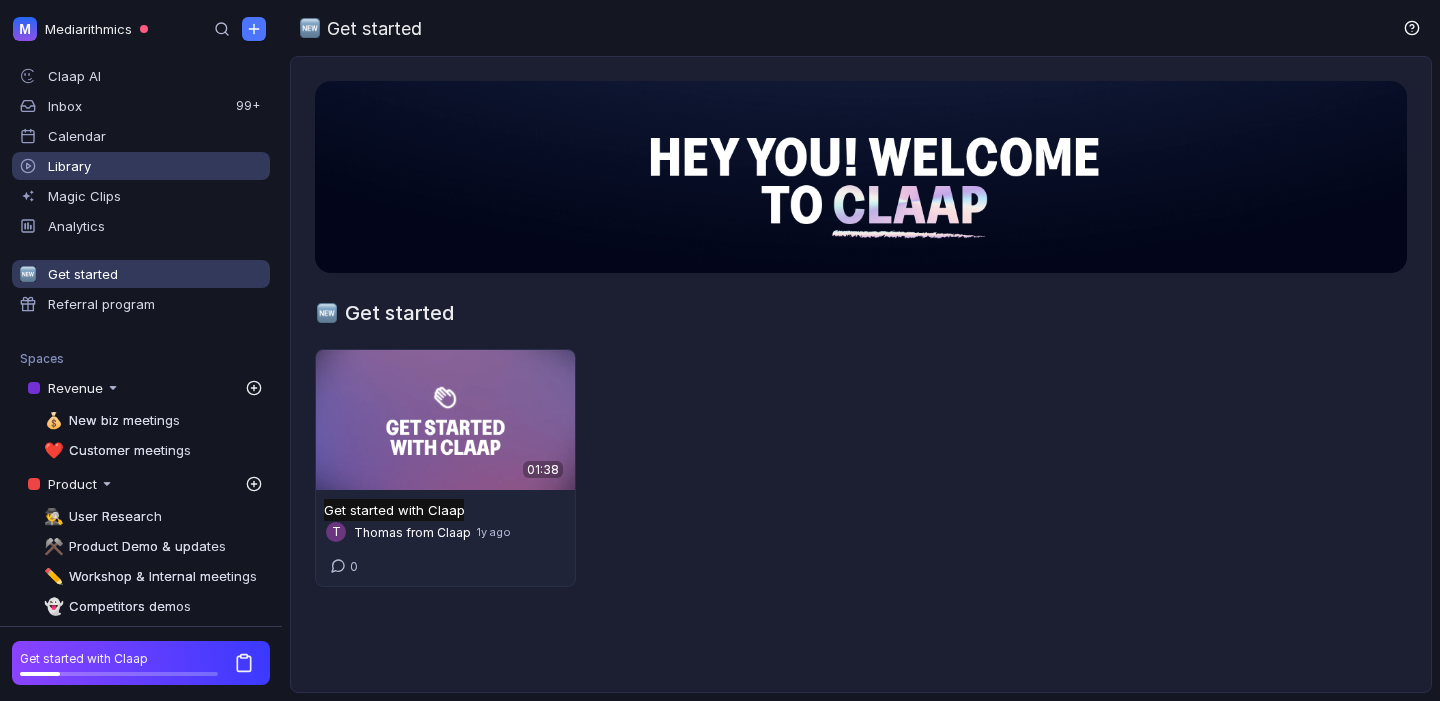 click on "Library" at bounding box center [141, 166] 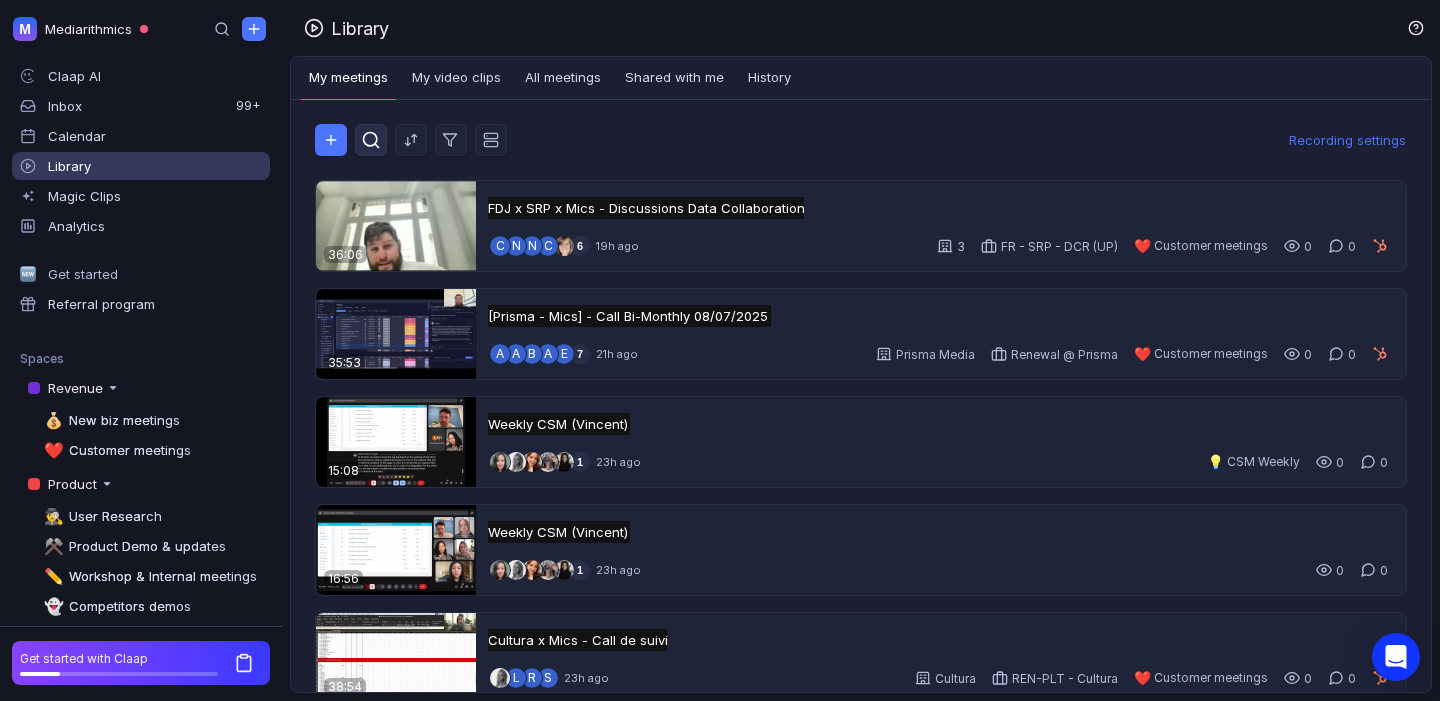 click at bounding box center (371, 140) 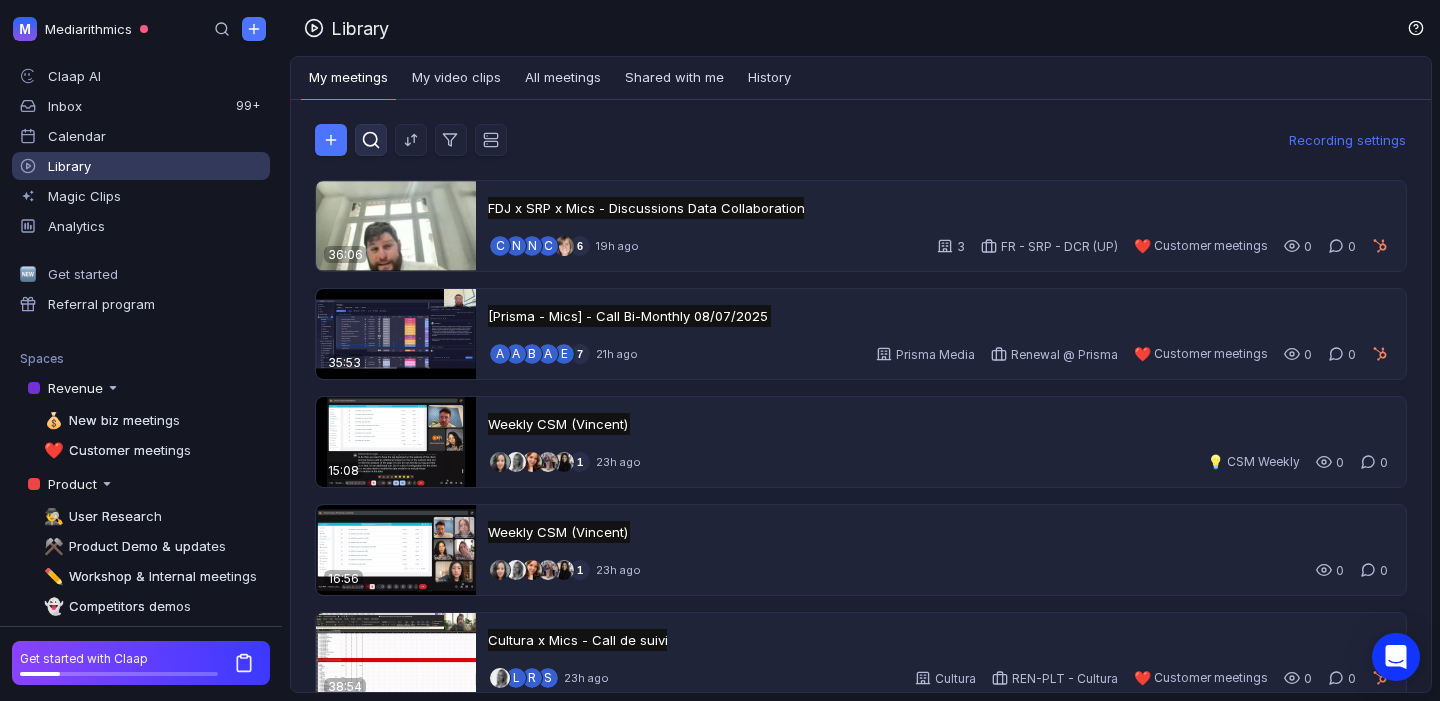 scroll, scrollTop: 0, scrollLeft: 0, axis: both 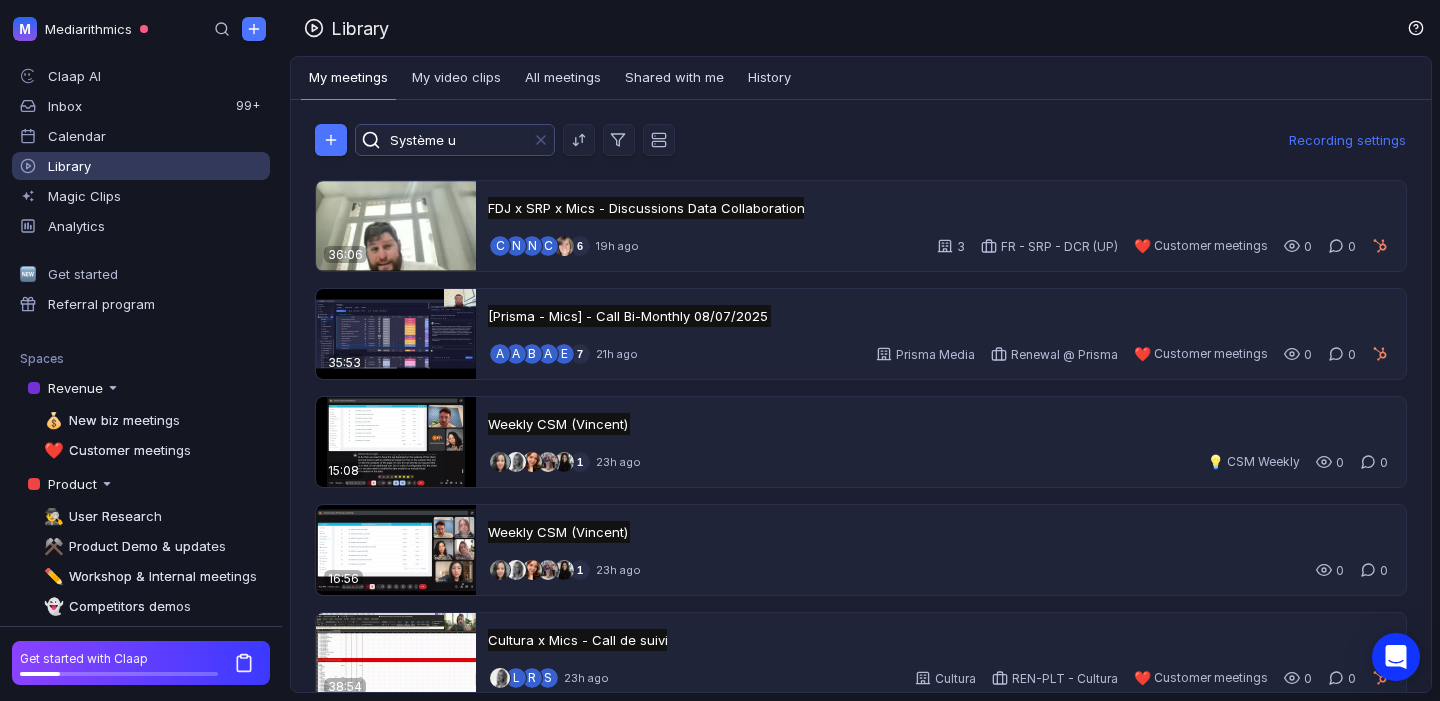 type on "Système u" 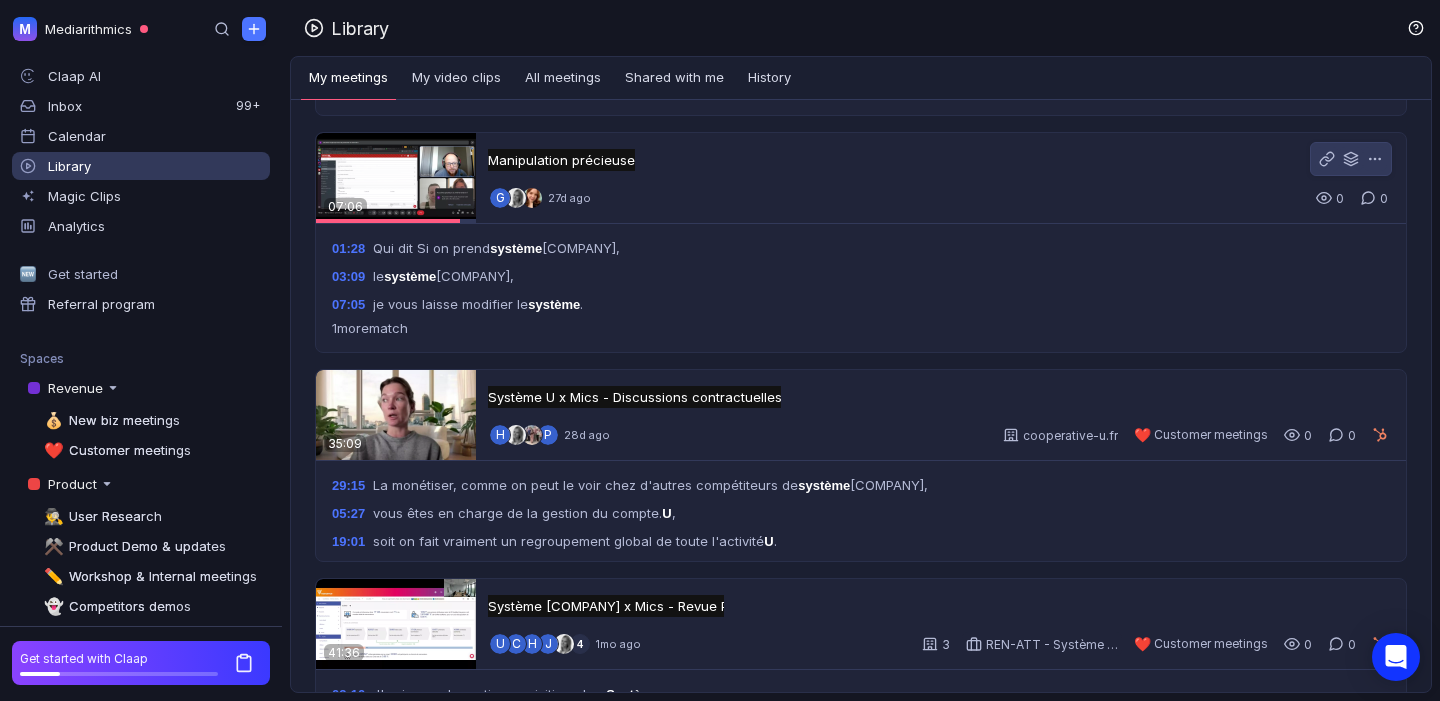 scroll, scrollTop: 546, scrollLeft: 0, axis: vertical 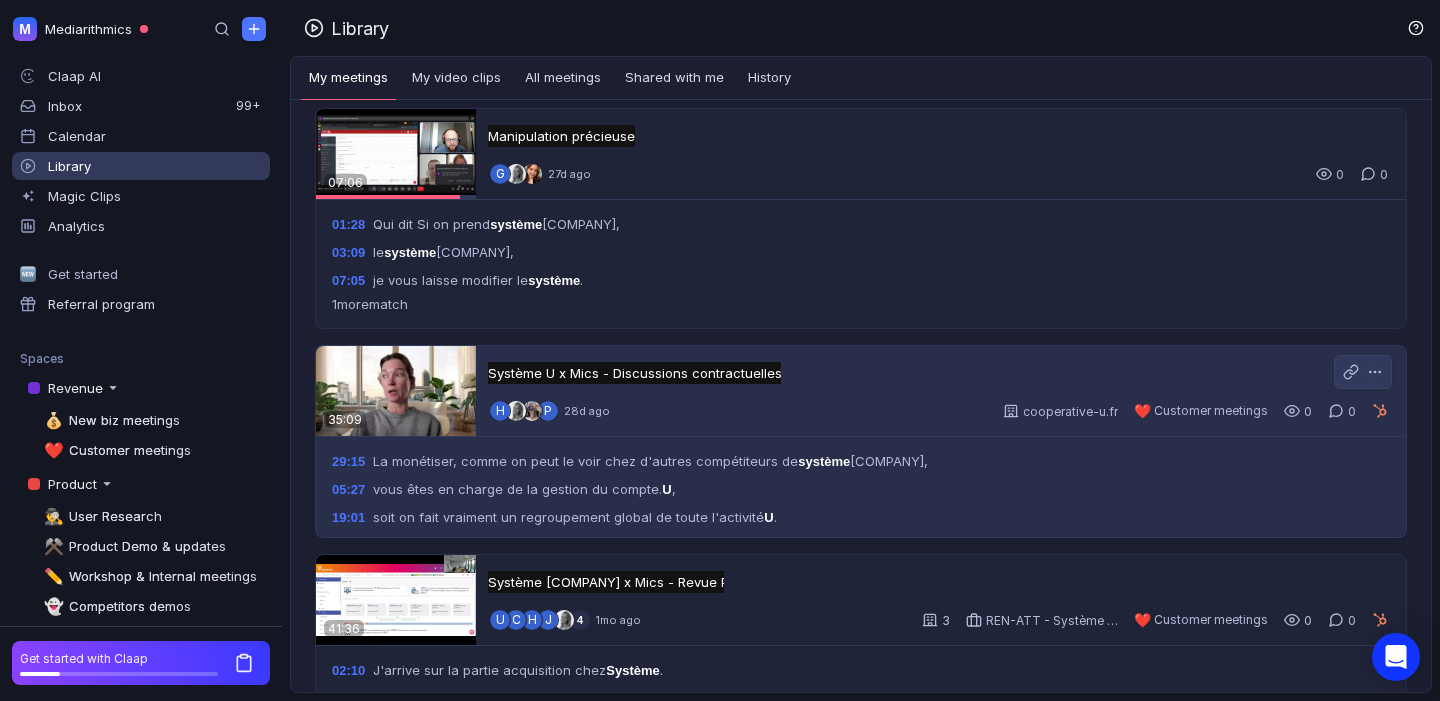 click at bounding box center [396, 391] 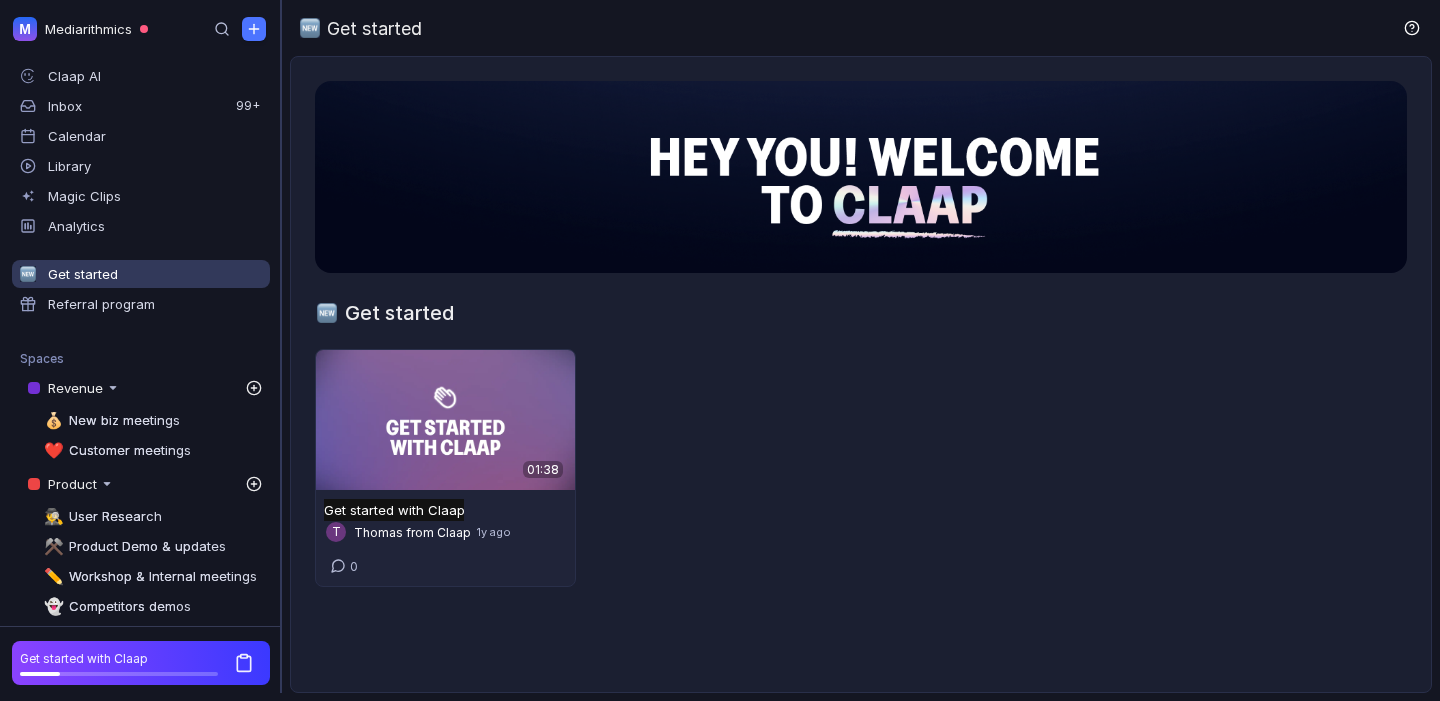 scroll, scrollTop: 0, scrollLeft: 0, axis: both 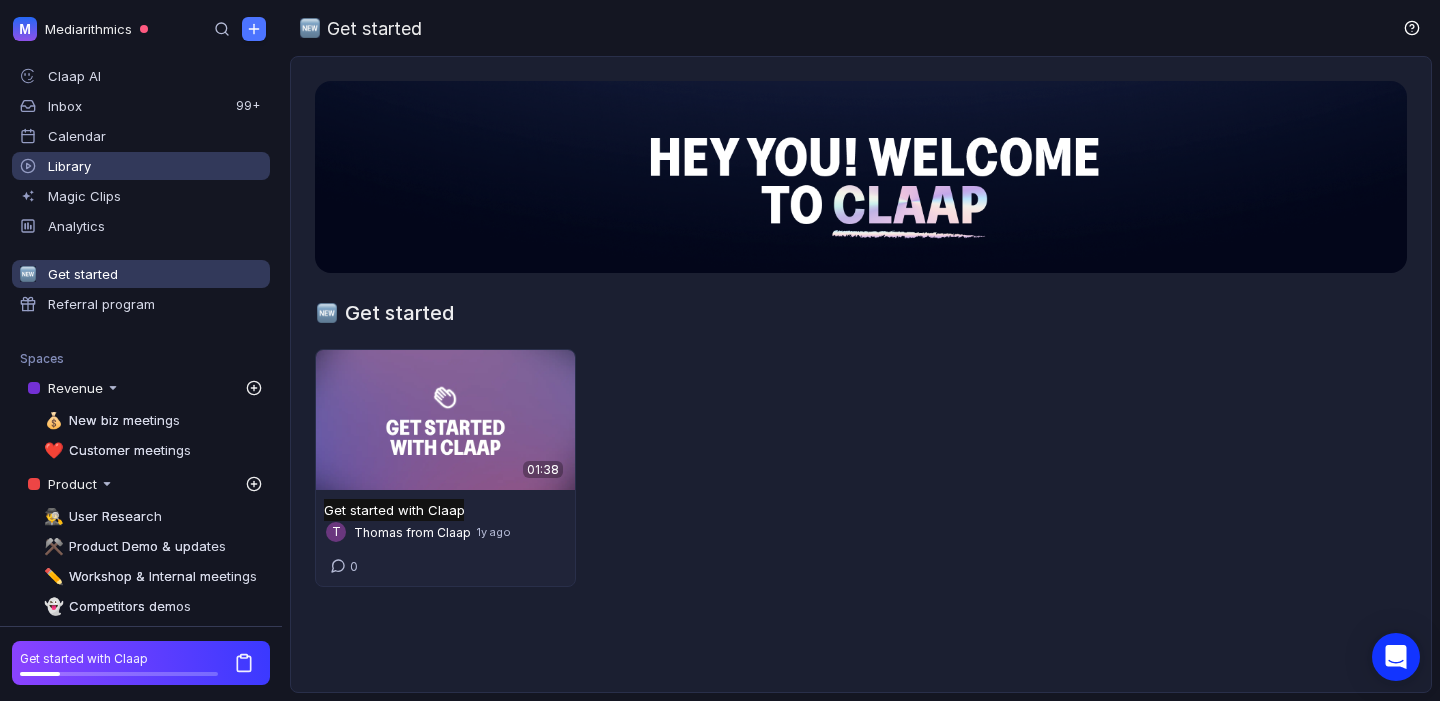 click on "Library" at bounding box center (141, 166) 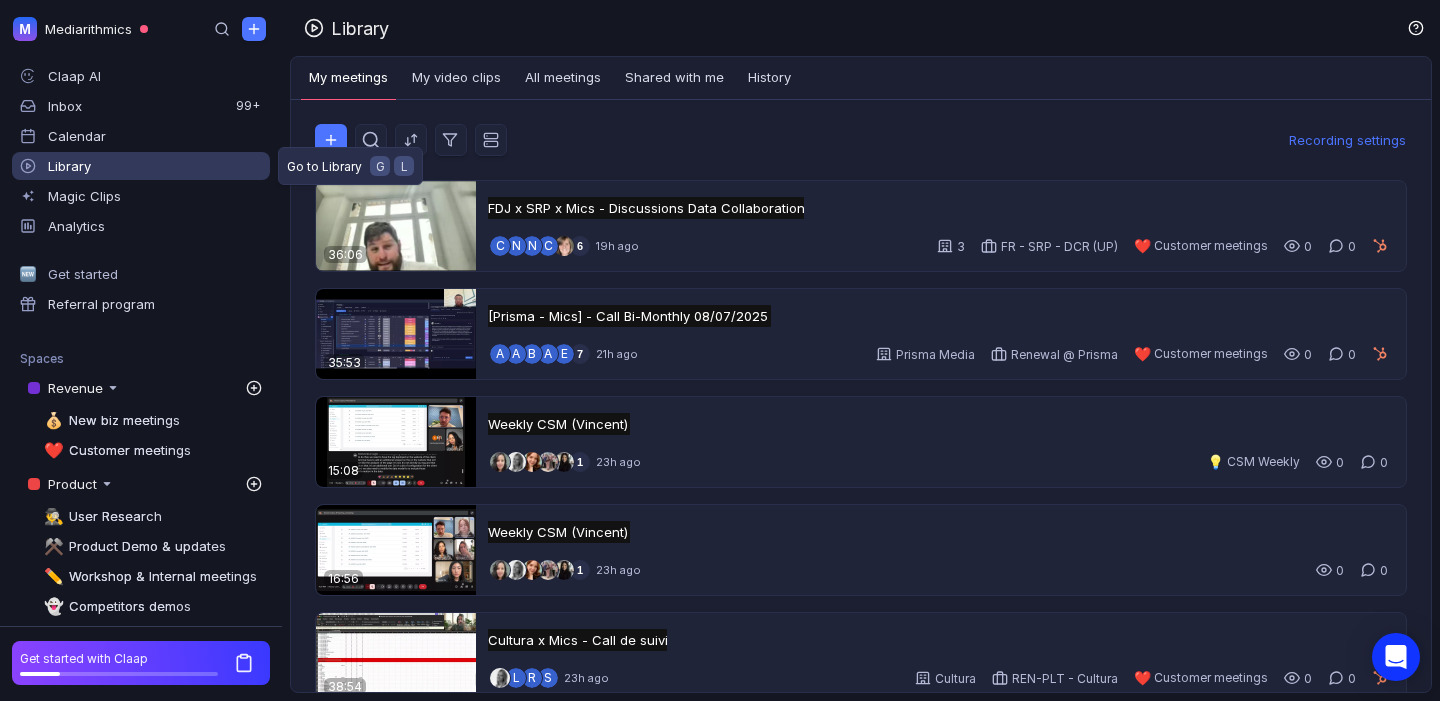 click on "Library" at bounding box center [141, 166] 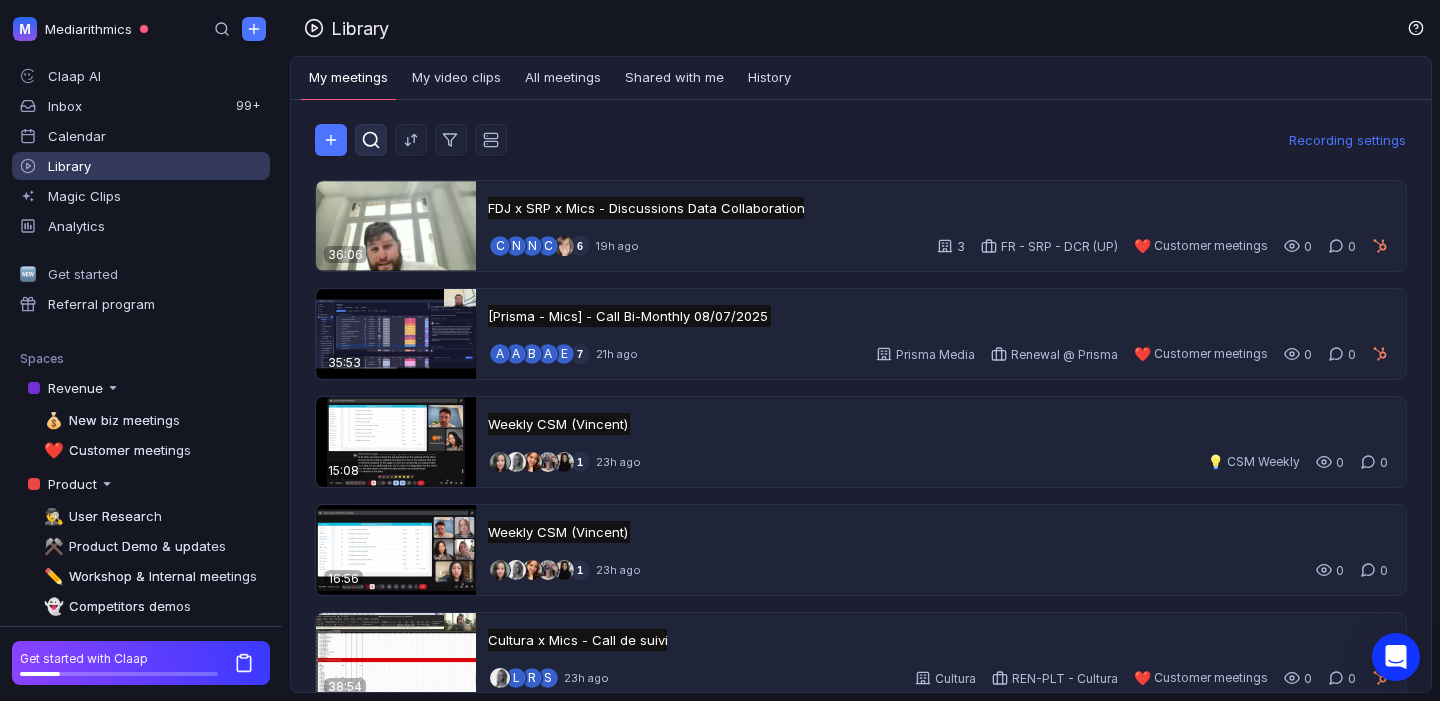 click at bounding box center [371, 140] 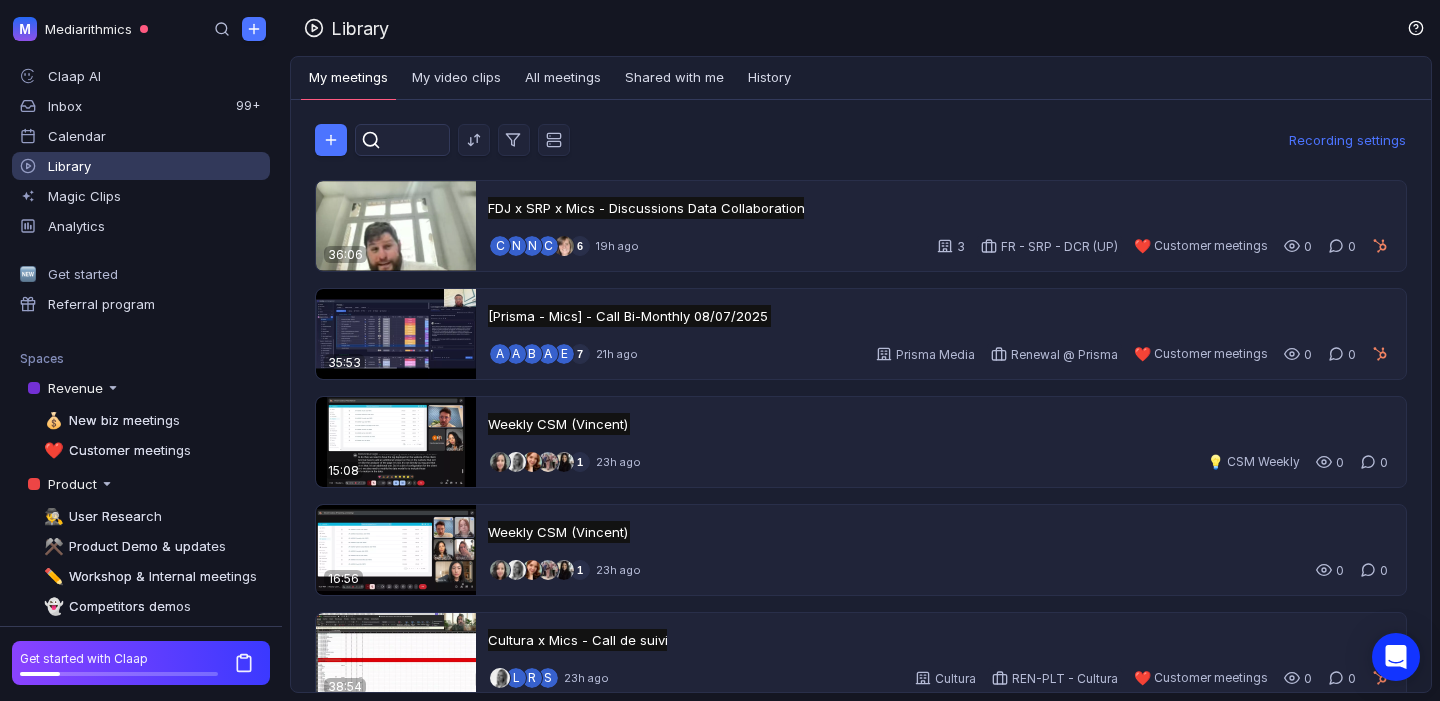scroll, scrollTop: 0, scrollLeft: 0, axis: both 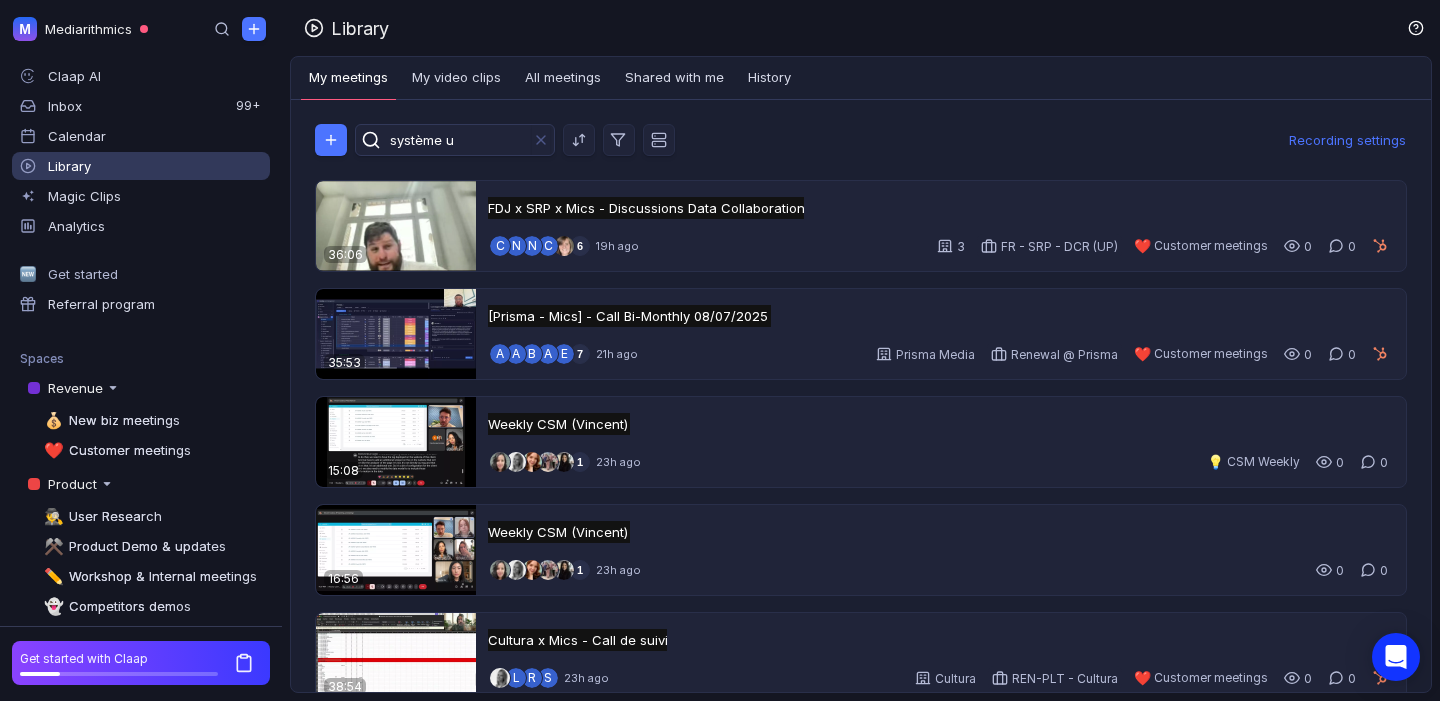 type on "système u" 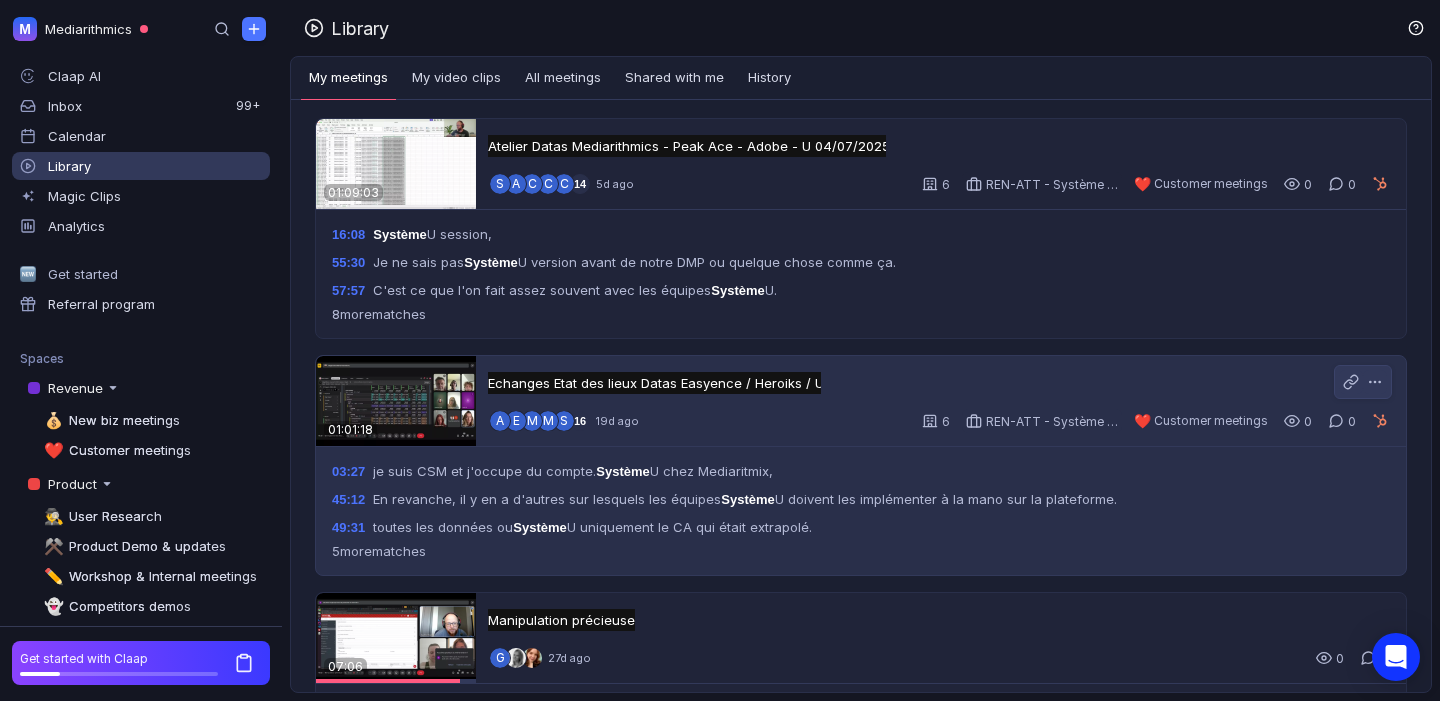 scroll, scrollTop: 72, scrollLeft: 0, axis: vertical 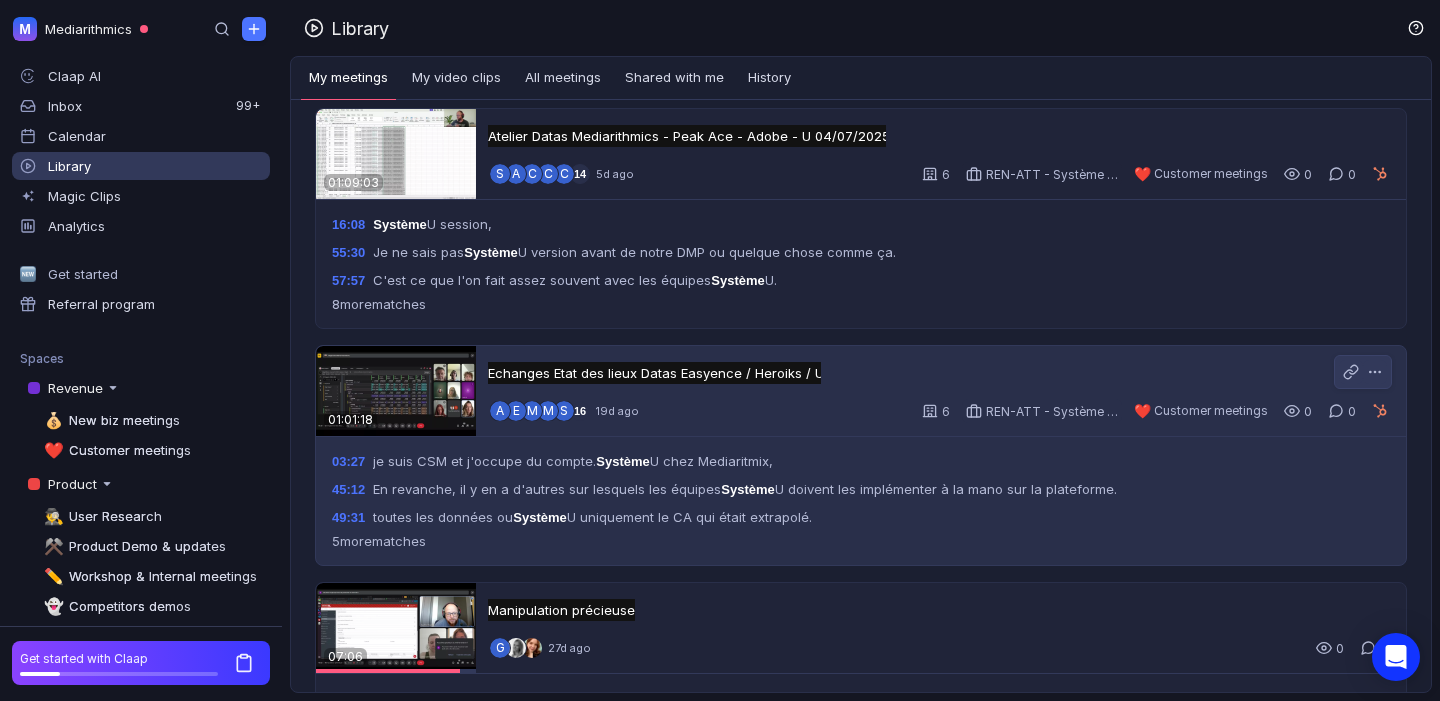 click at bounding box center [396, 391] 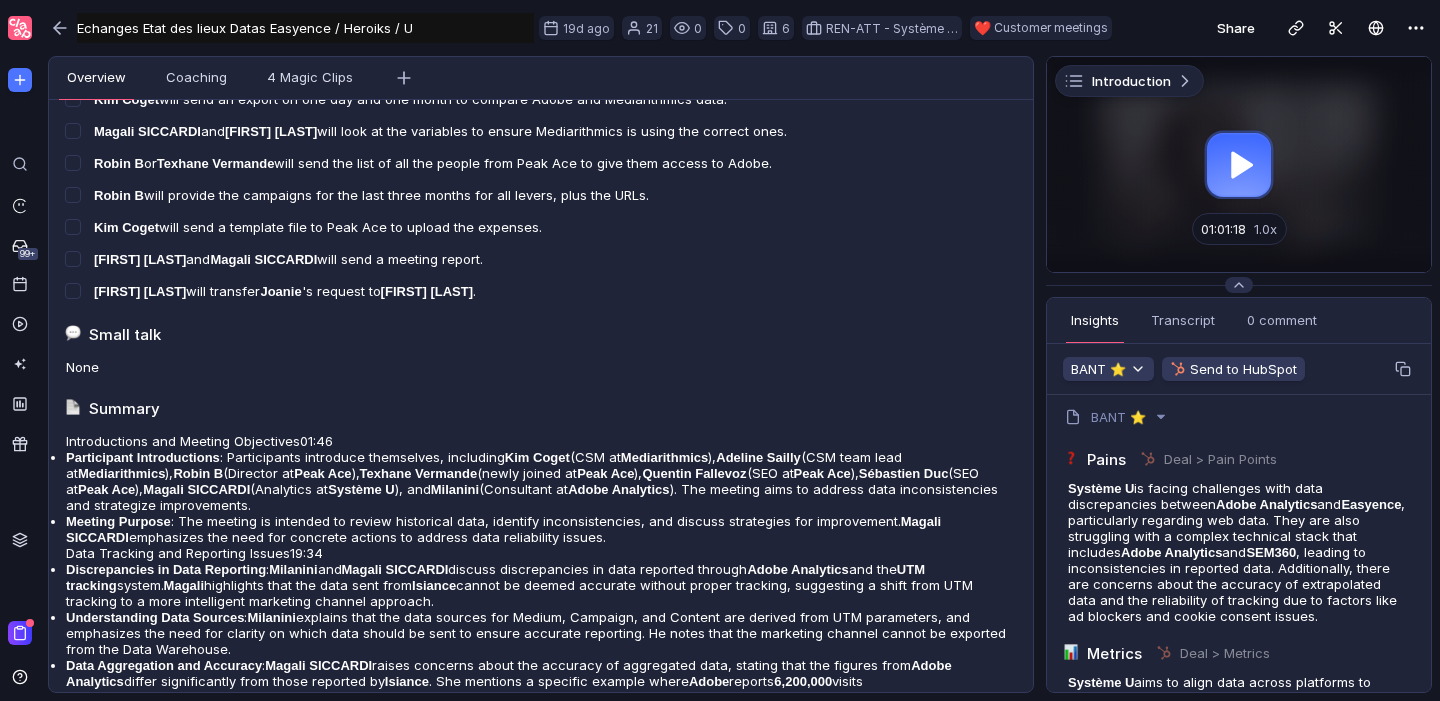scroll, scrollTop: 690, scrollLeft: 0, axis: vertical 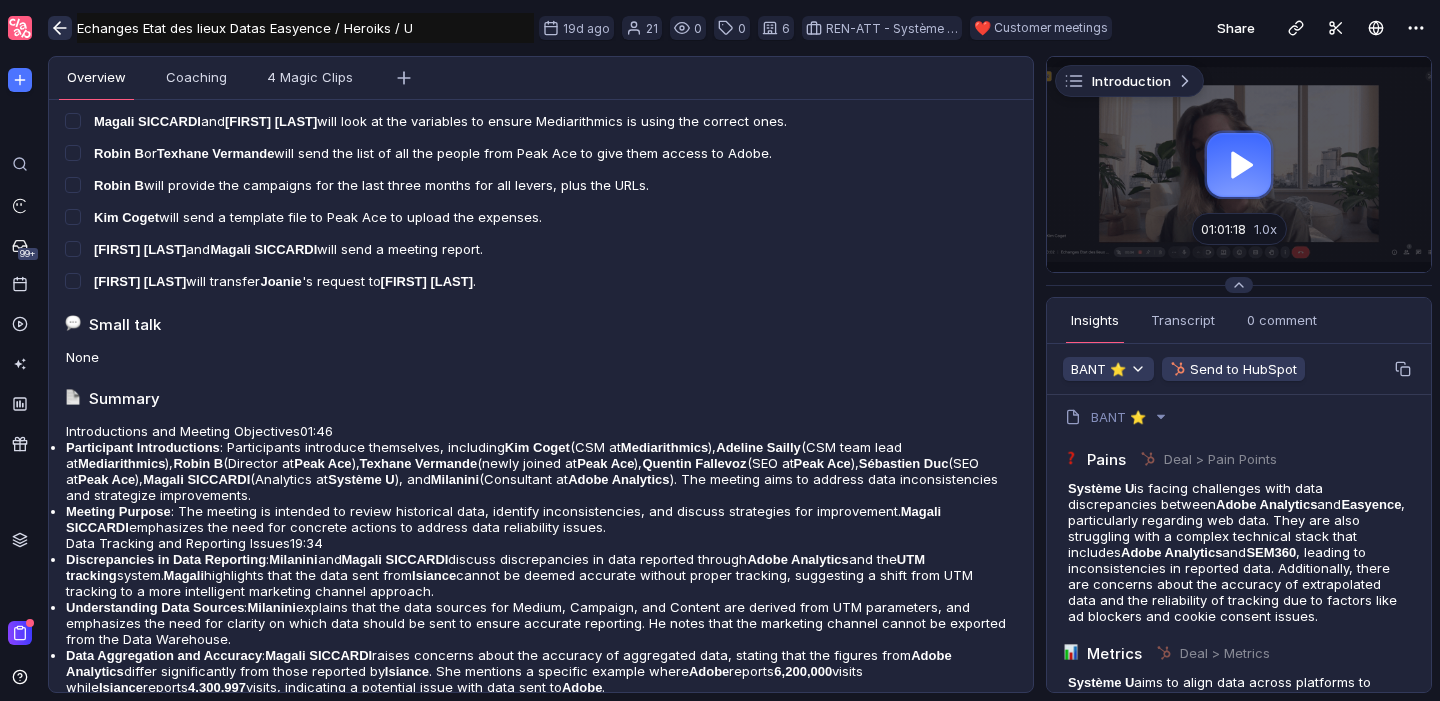 click at bounding box center (60, 28) 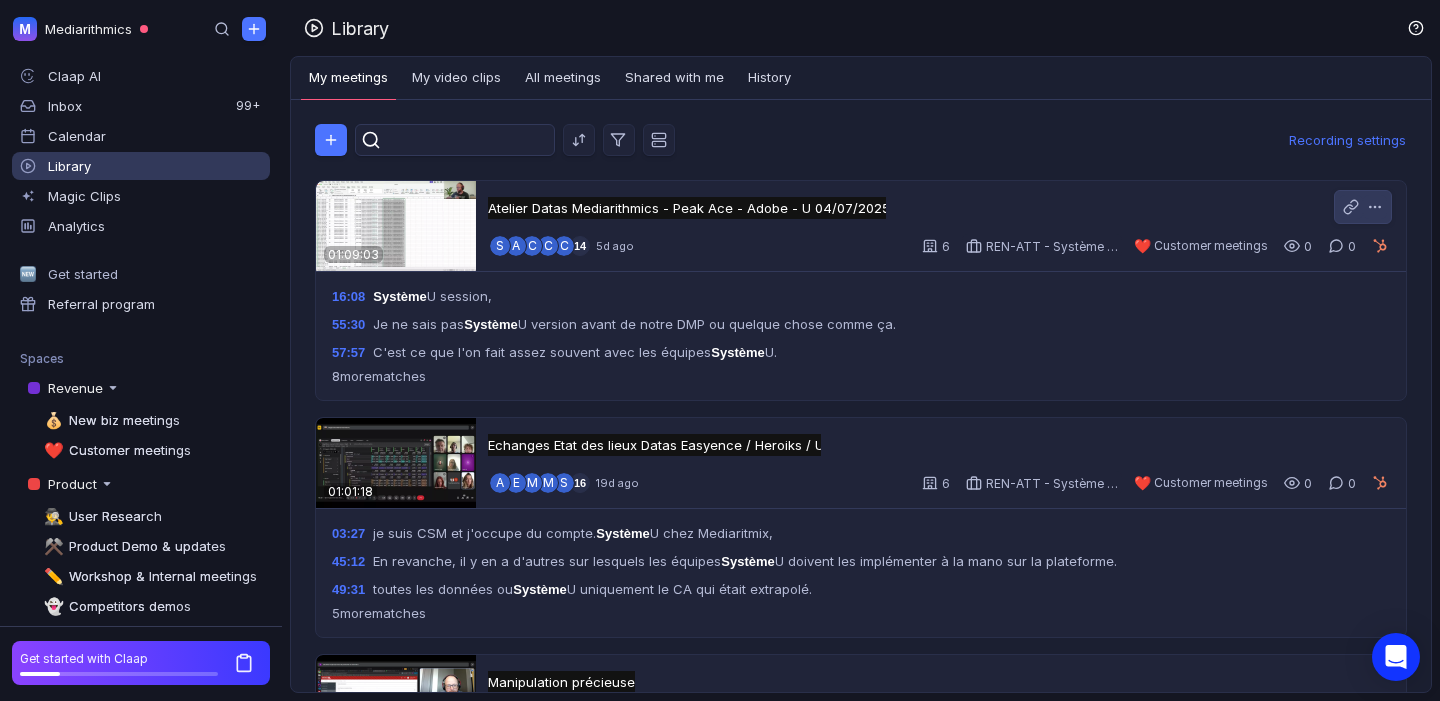 scroll, scrollTop: 0, scrollLeft: 0, axis: both 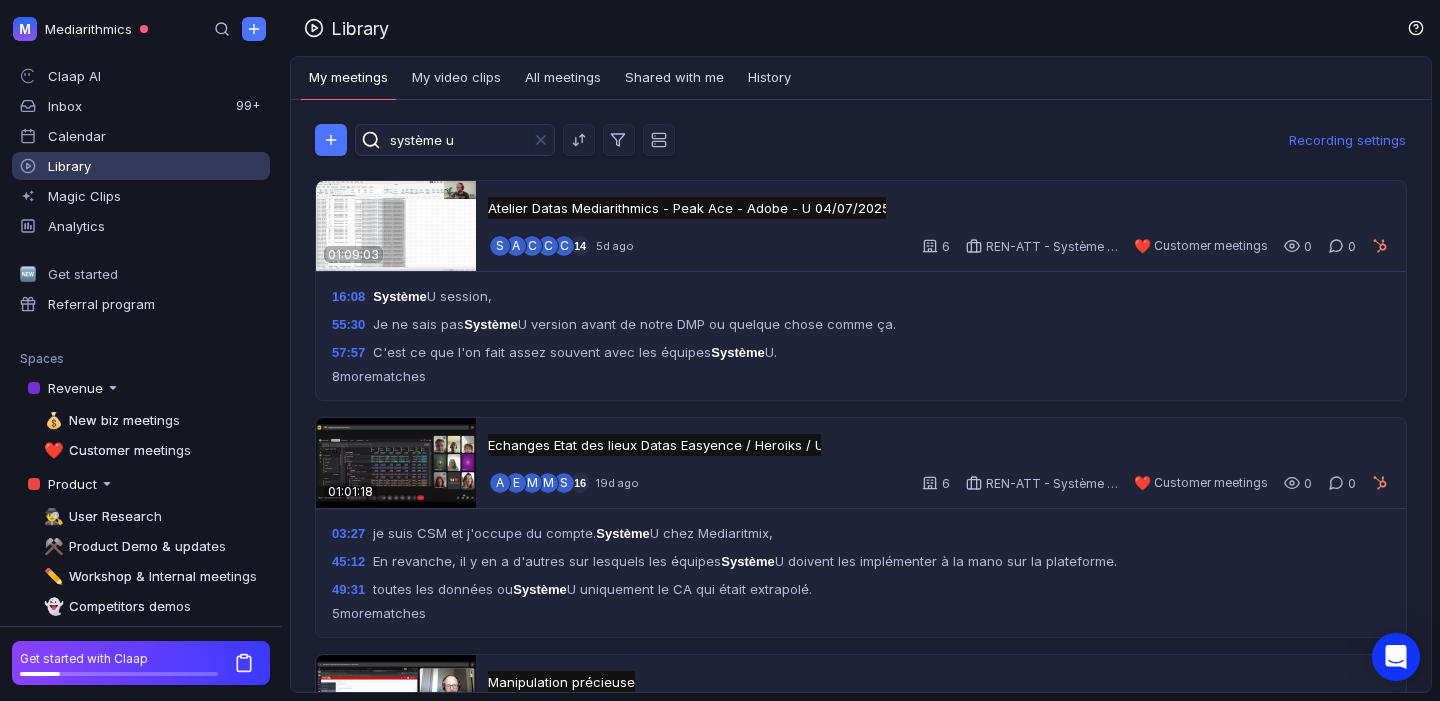 click on "Library" at bounding box center (360, 28) 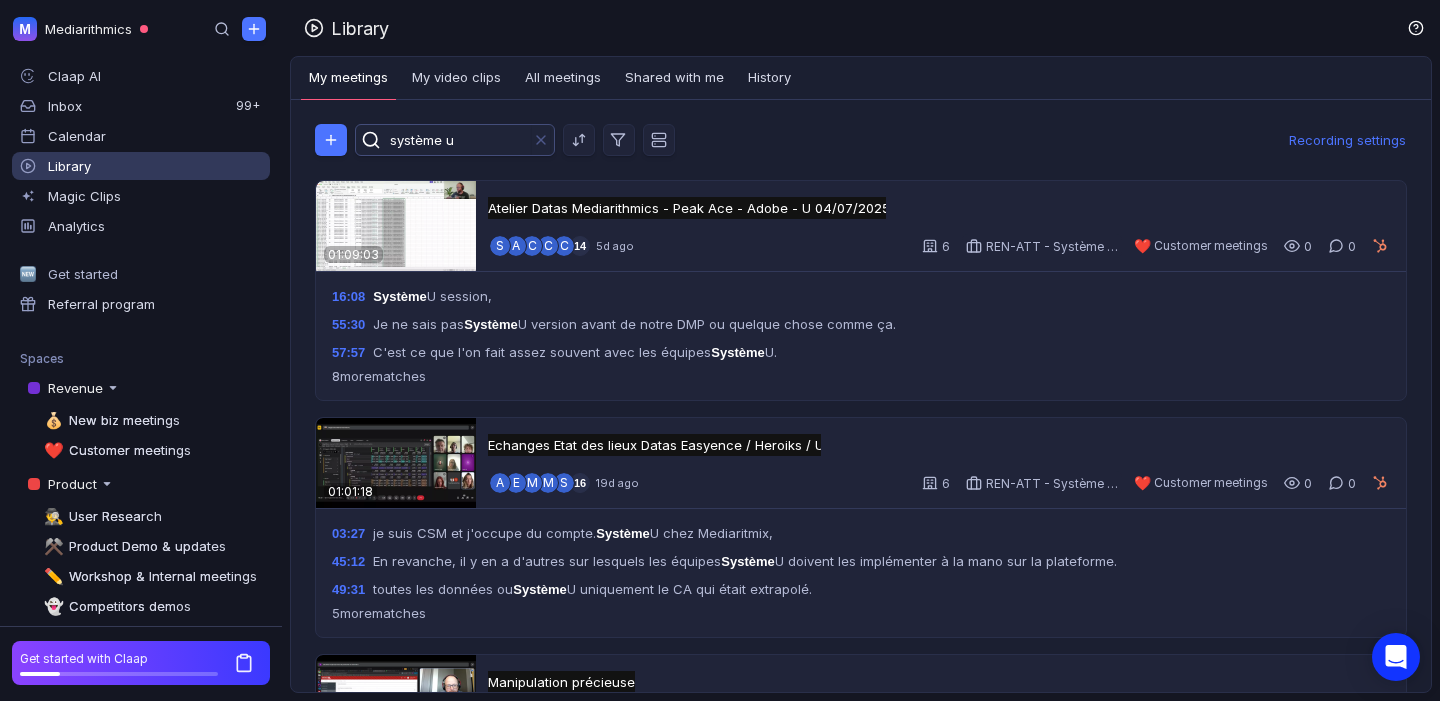 click on "système u" at bounding box center [465, 140] 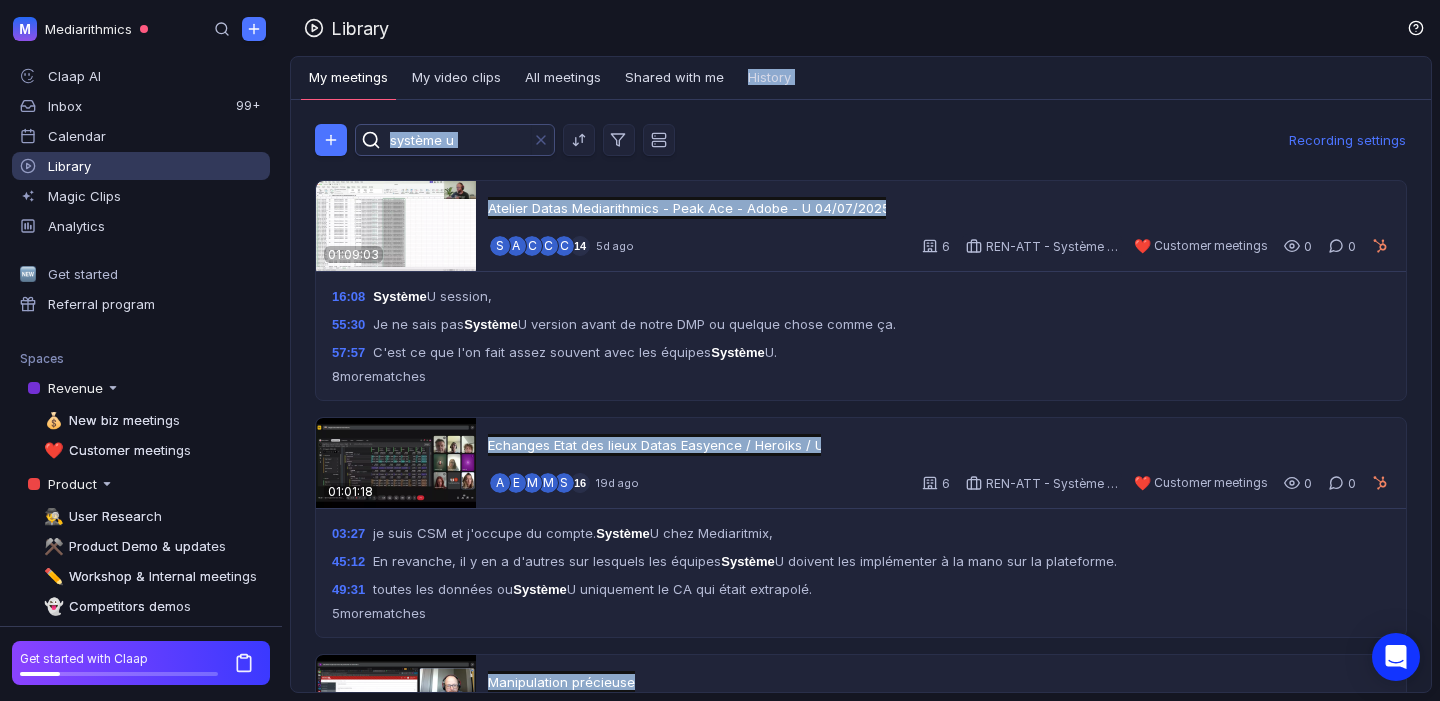click on "système u" at bounding box center (465, 140) 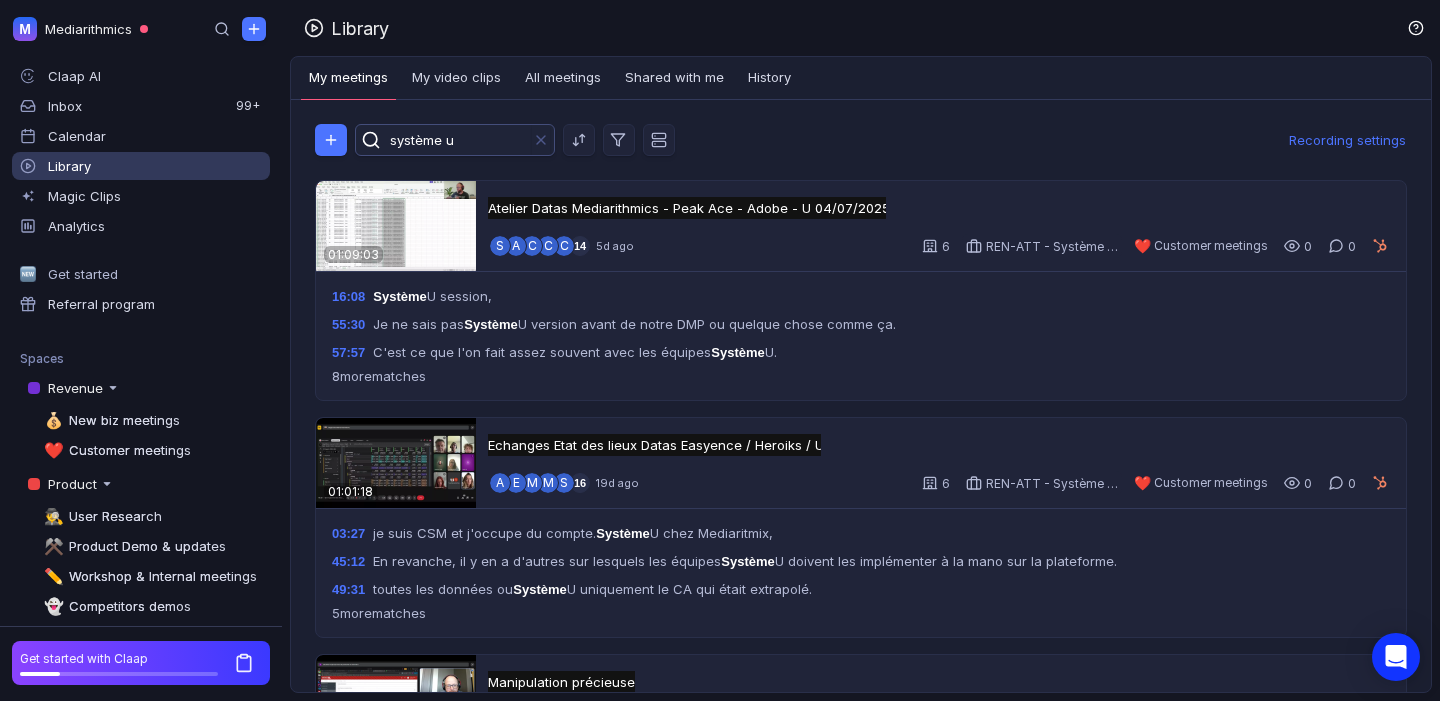 click on "système u" at bounding box center [457, 140] 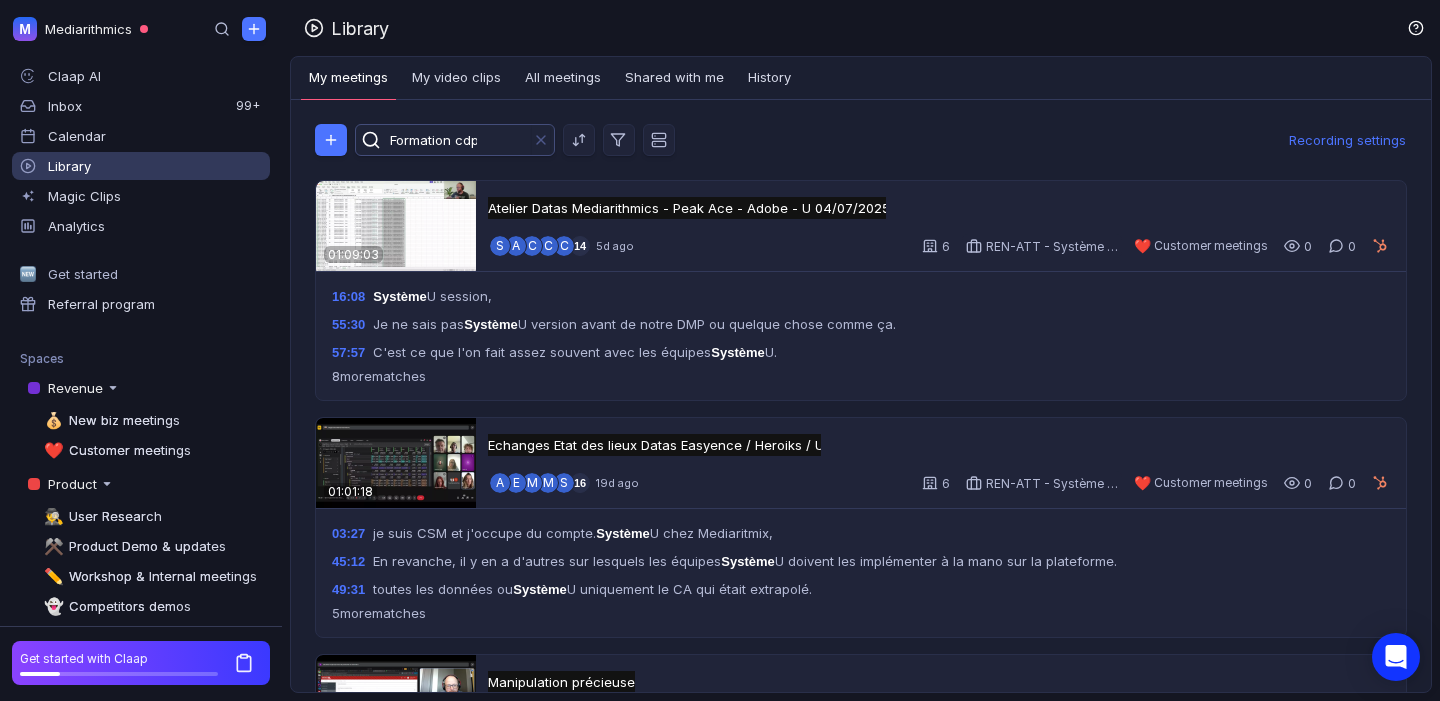 scroll, scrollTop: 0, scrollLeft: 1, axis: horizontal 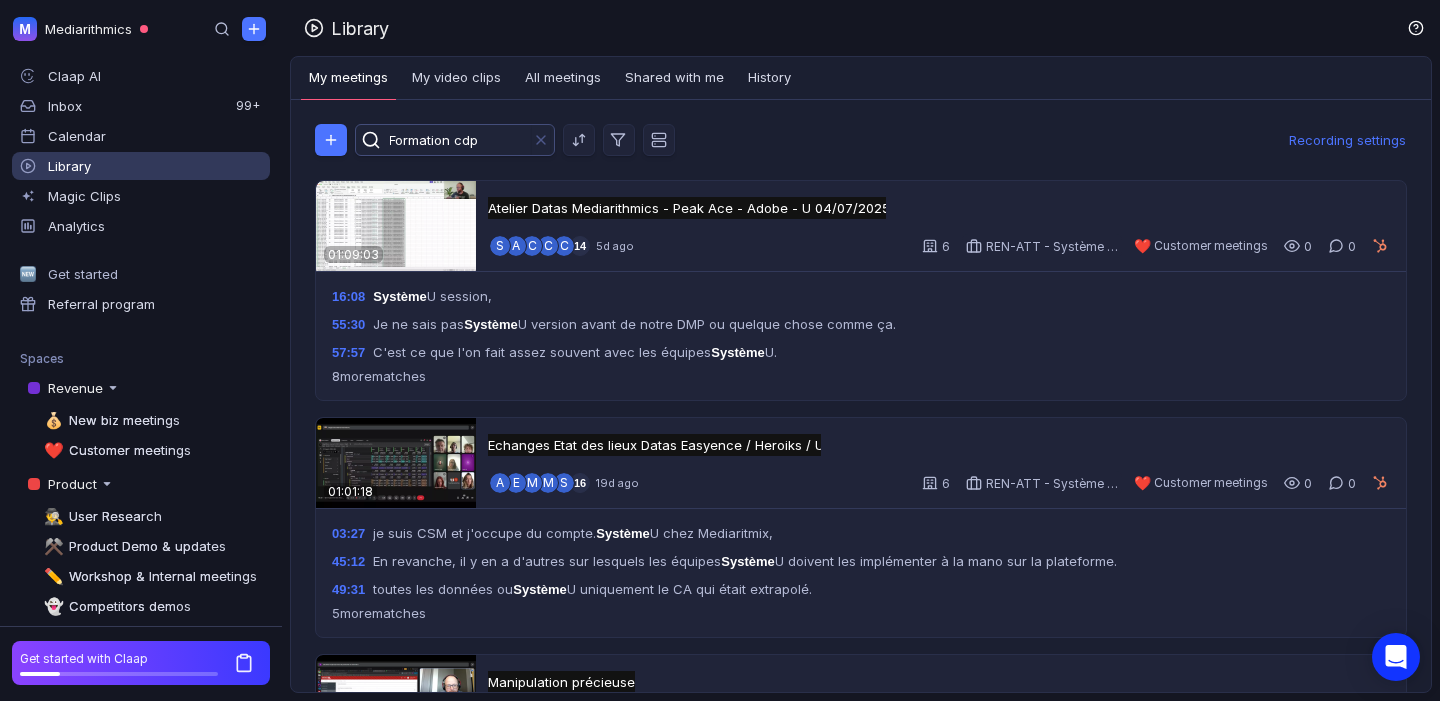type on "Formation cdp" 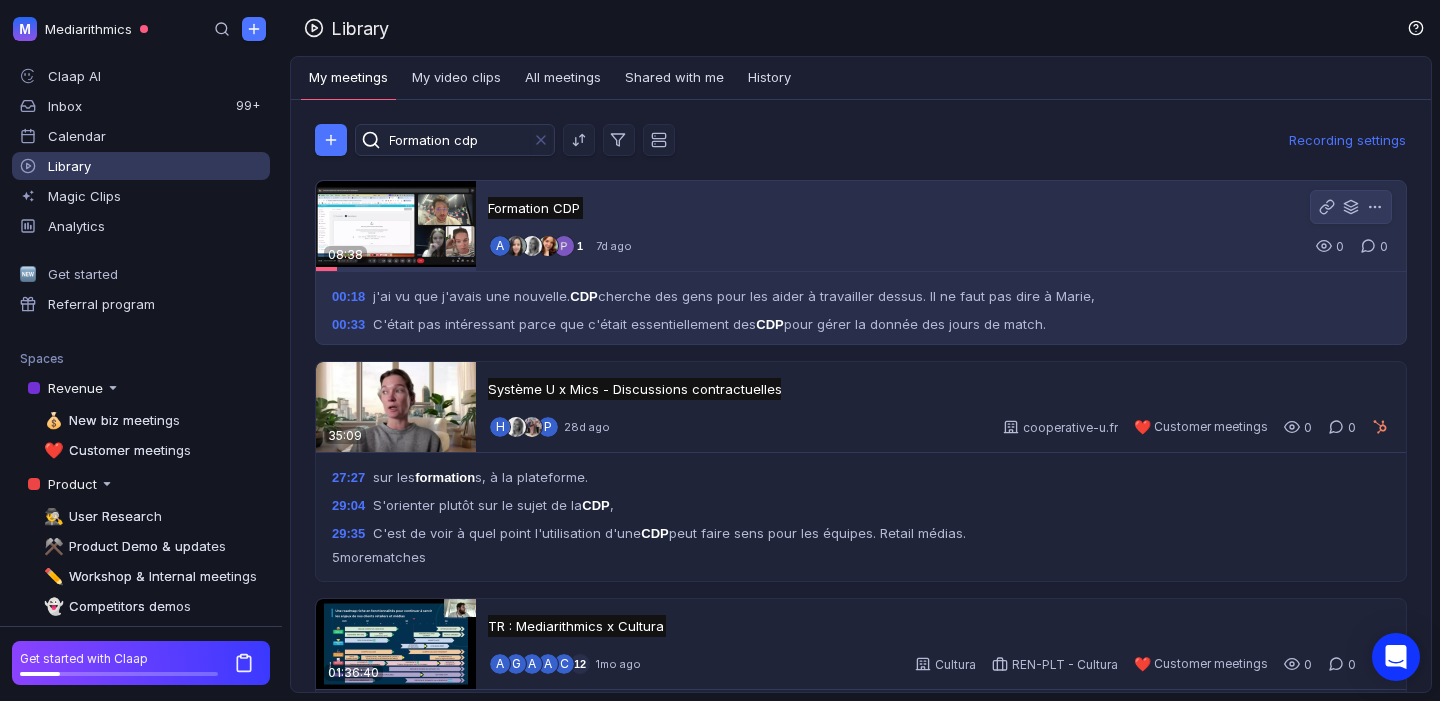 click at bounding box center [396, 226] 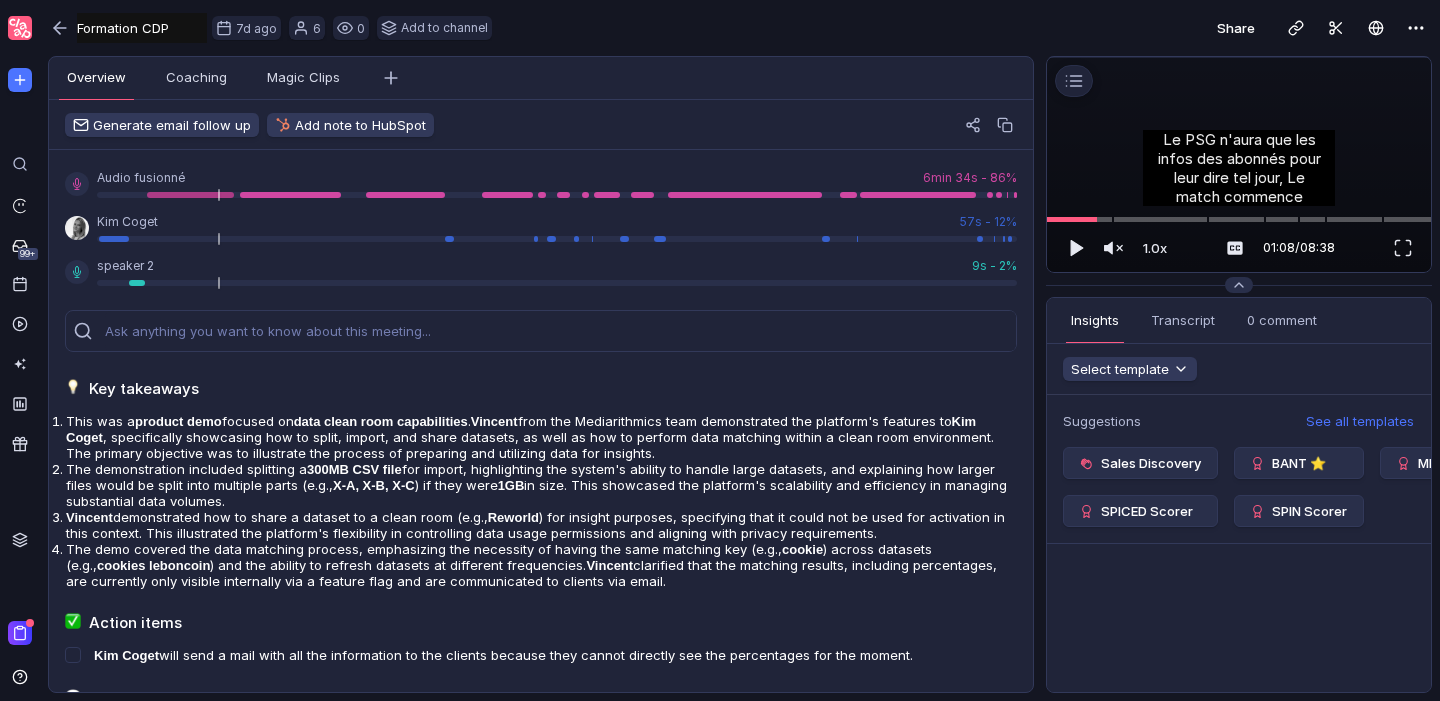 click at bounding box center [1239, 57] 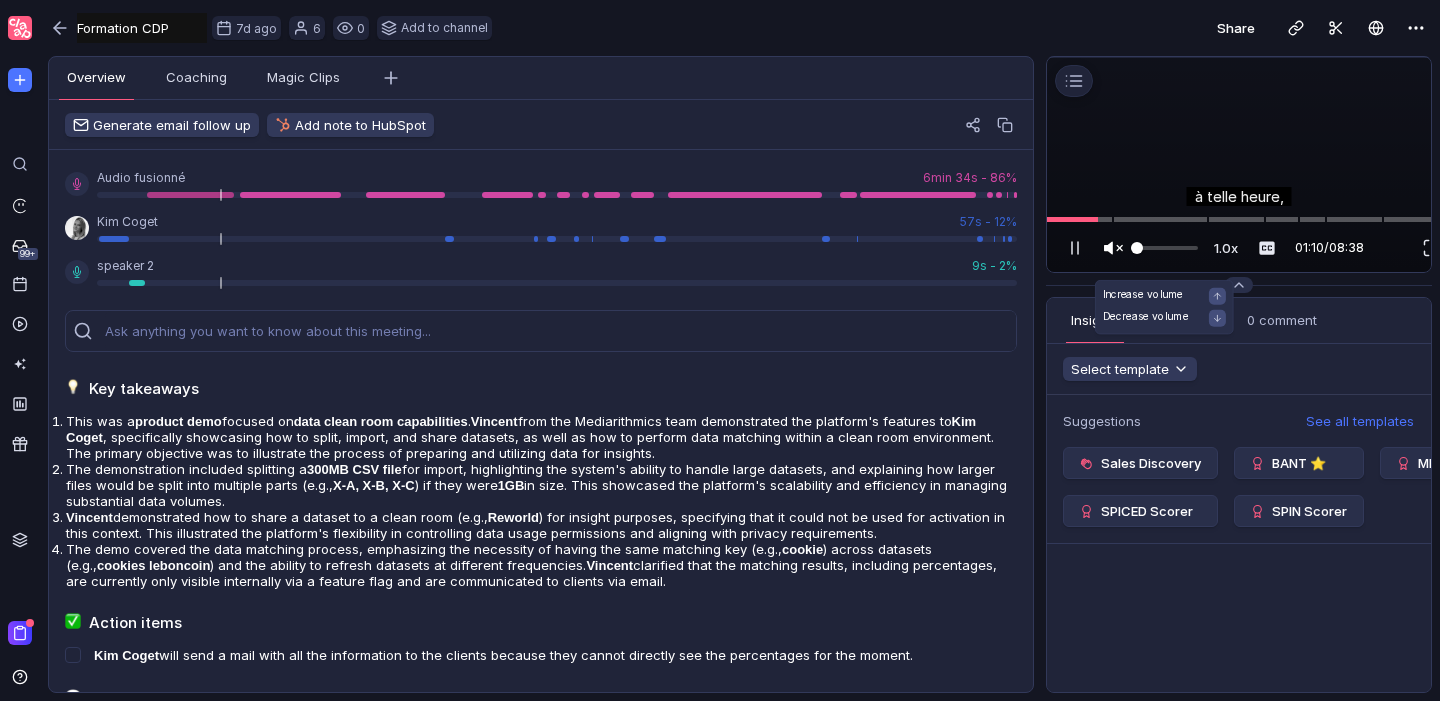 click at bounding box center [1109, 248] 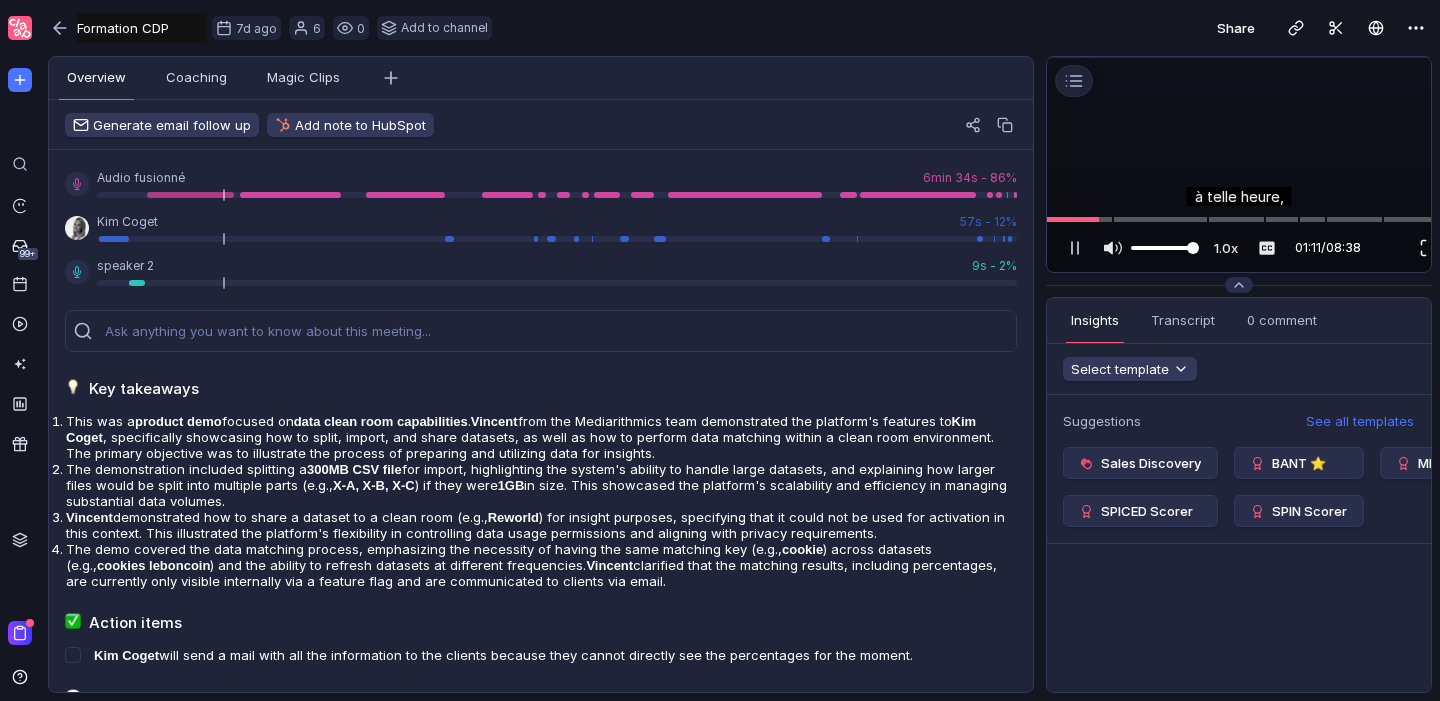 click at bounding box center (1429, 248) 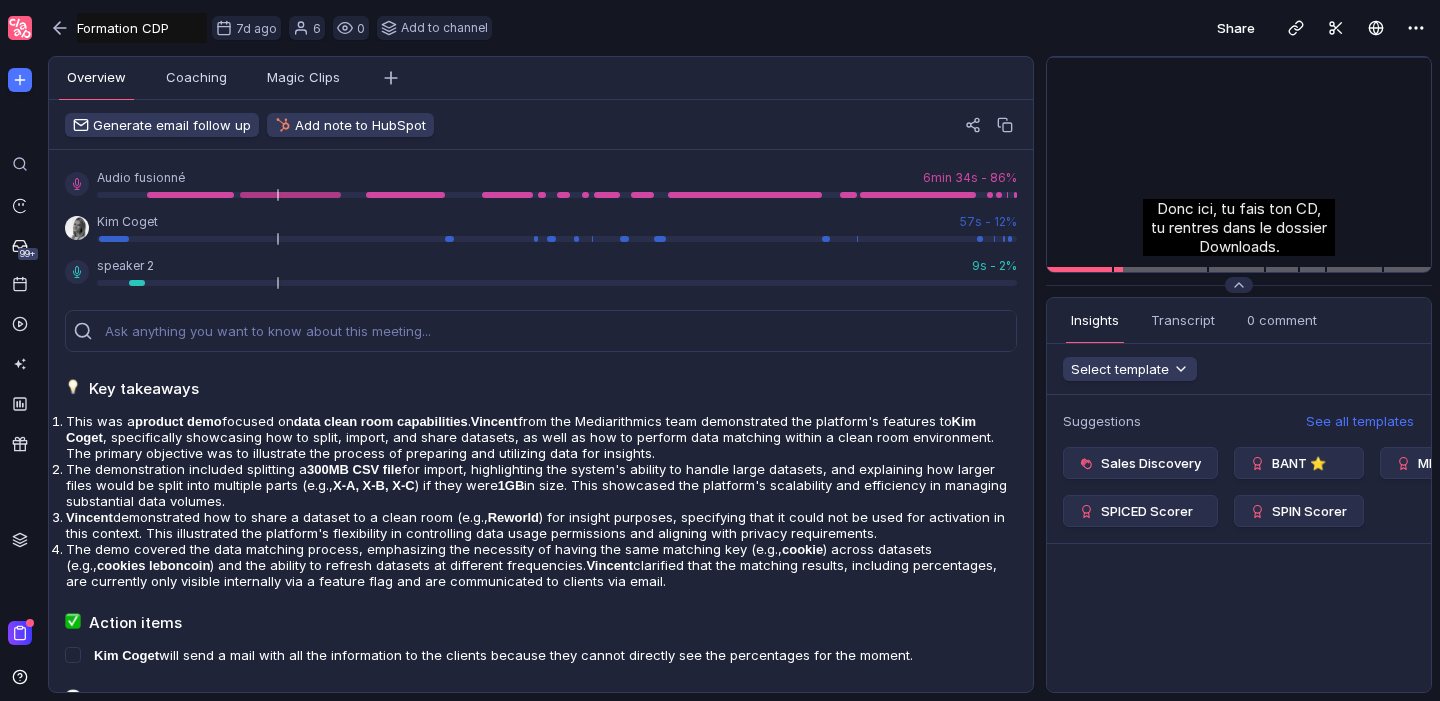 click at bounding box center (1239, 57) 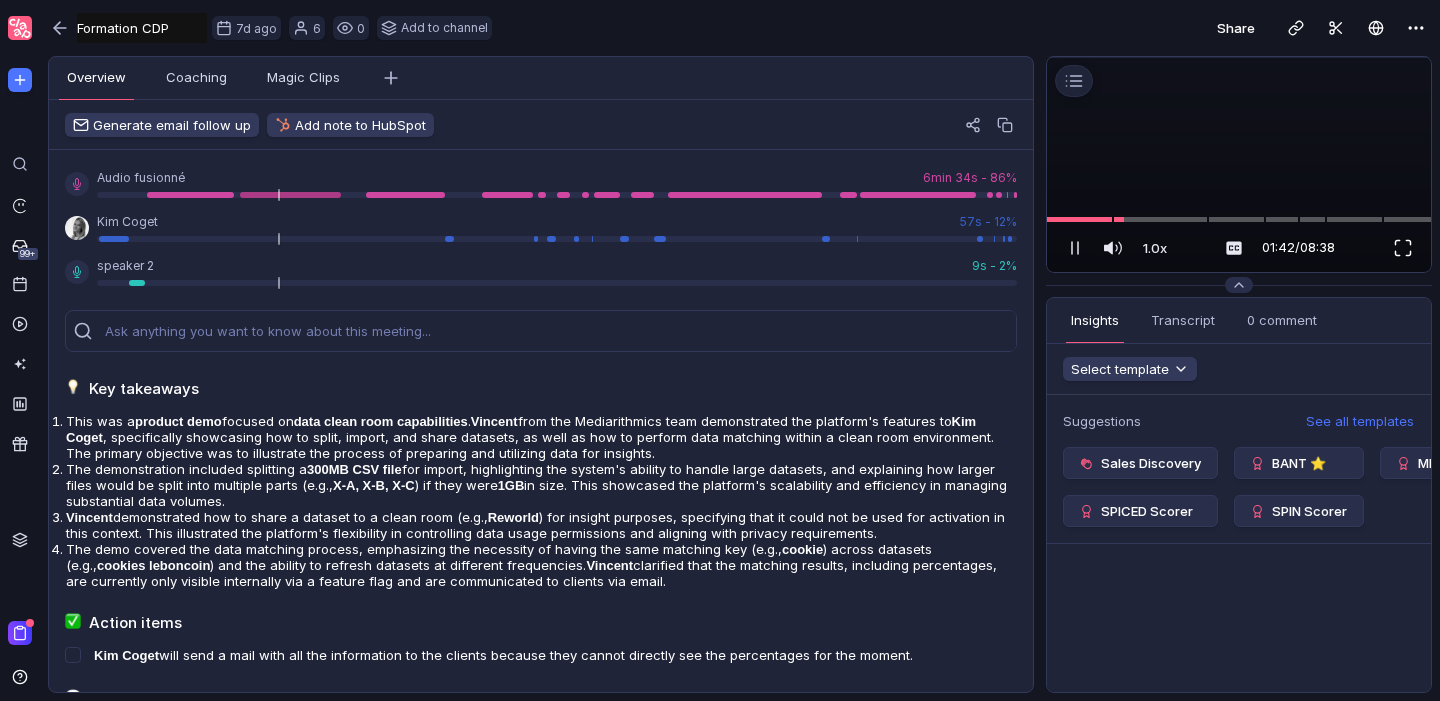 click at bounding box center (1403, 248) 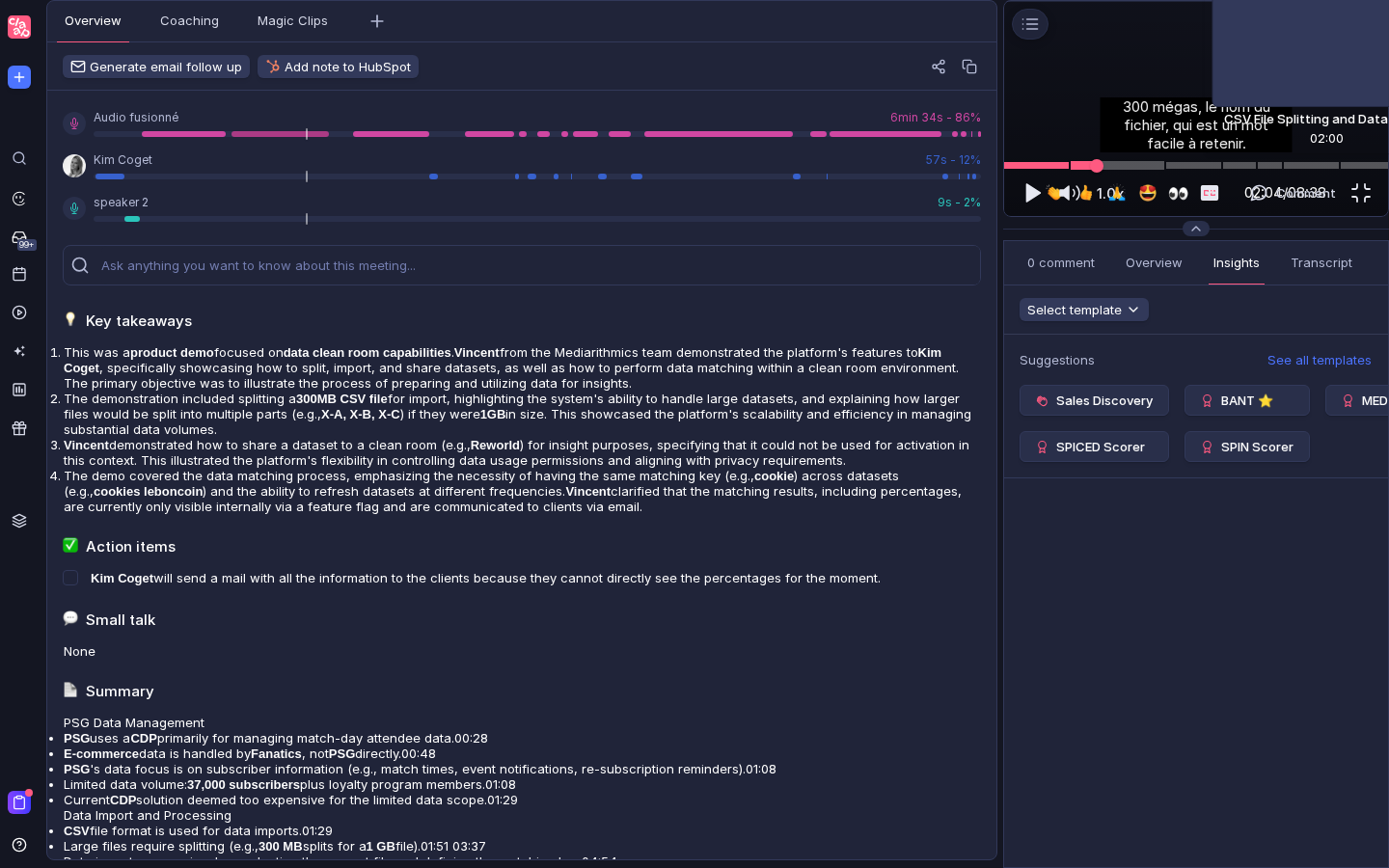 click at bounding box center (1196, 165) 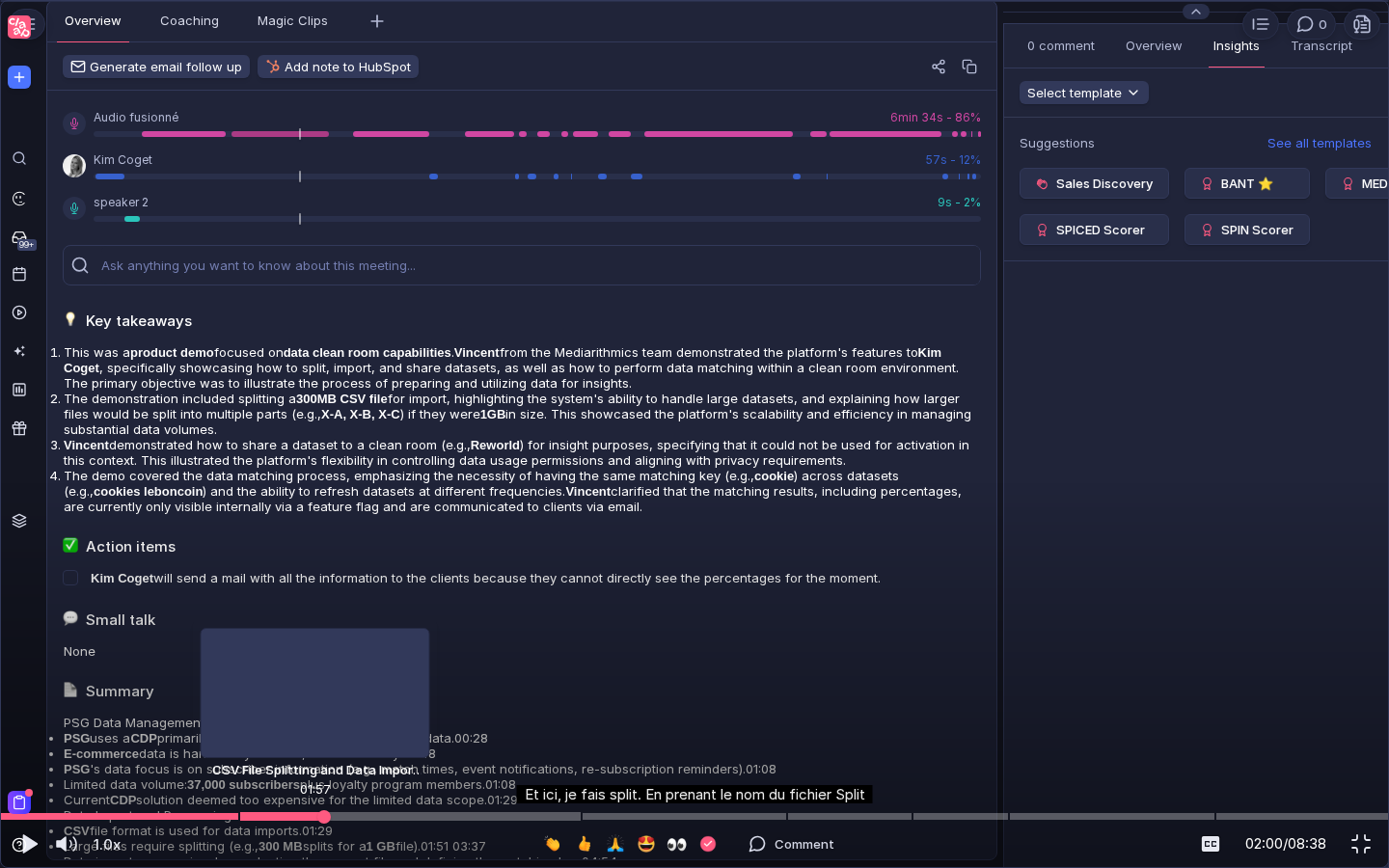 click at bounding box center (694, 816) 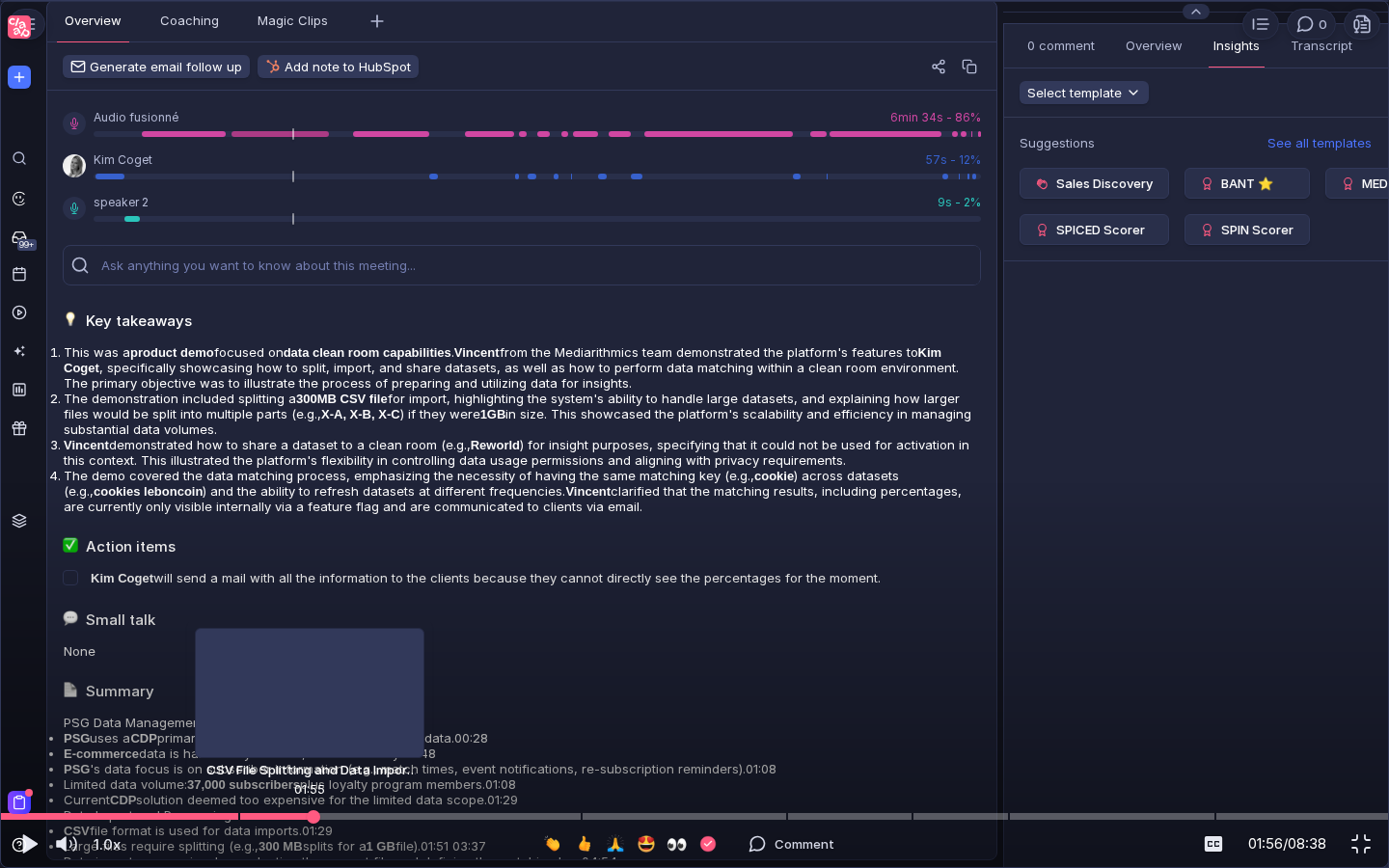 click at bounding box center [313, 817] 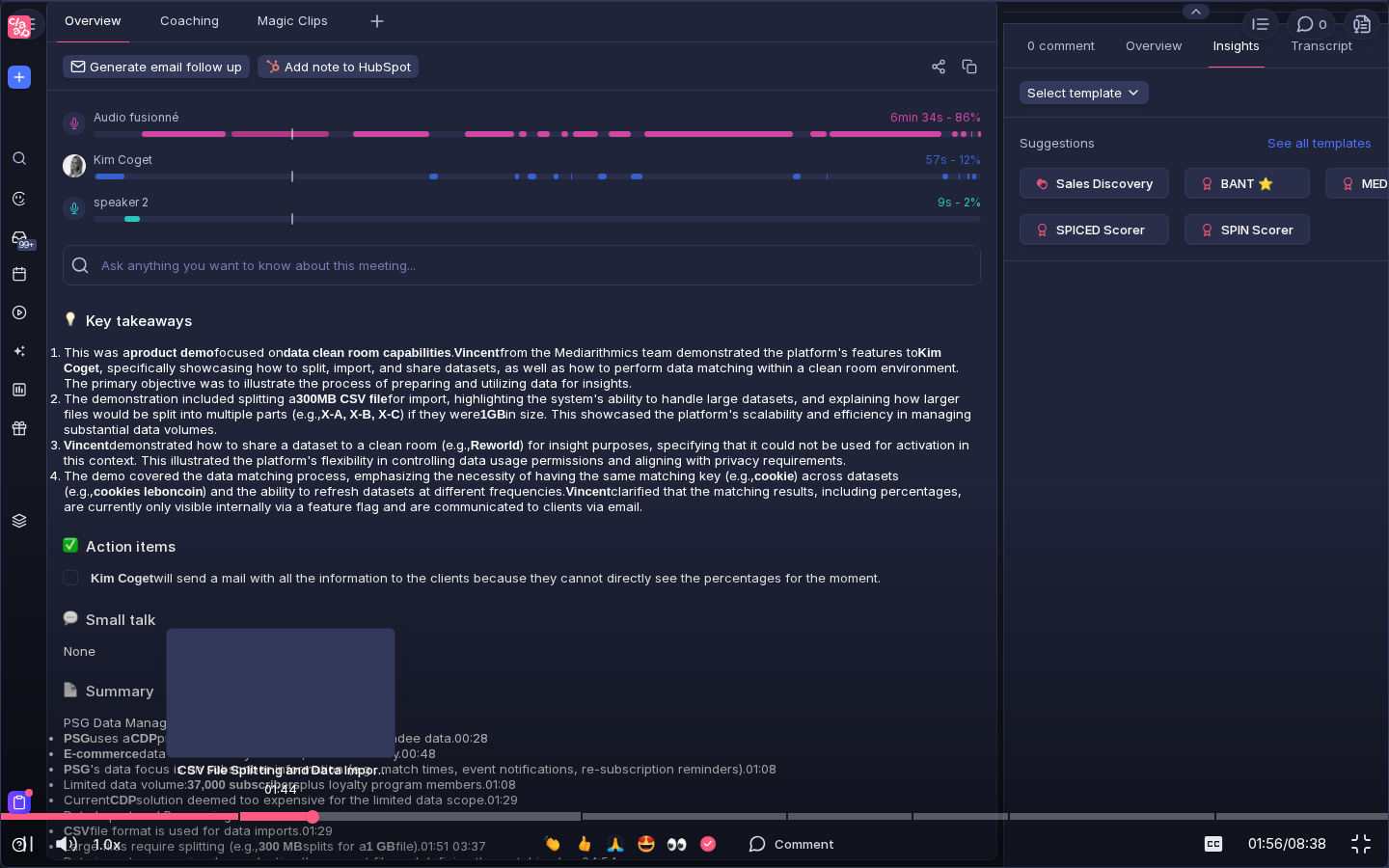 click at bounding box center [694, 816] 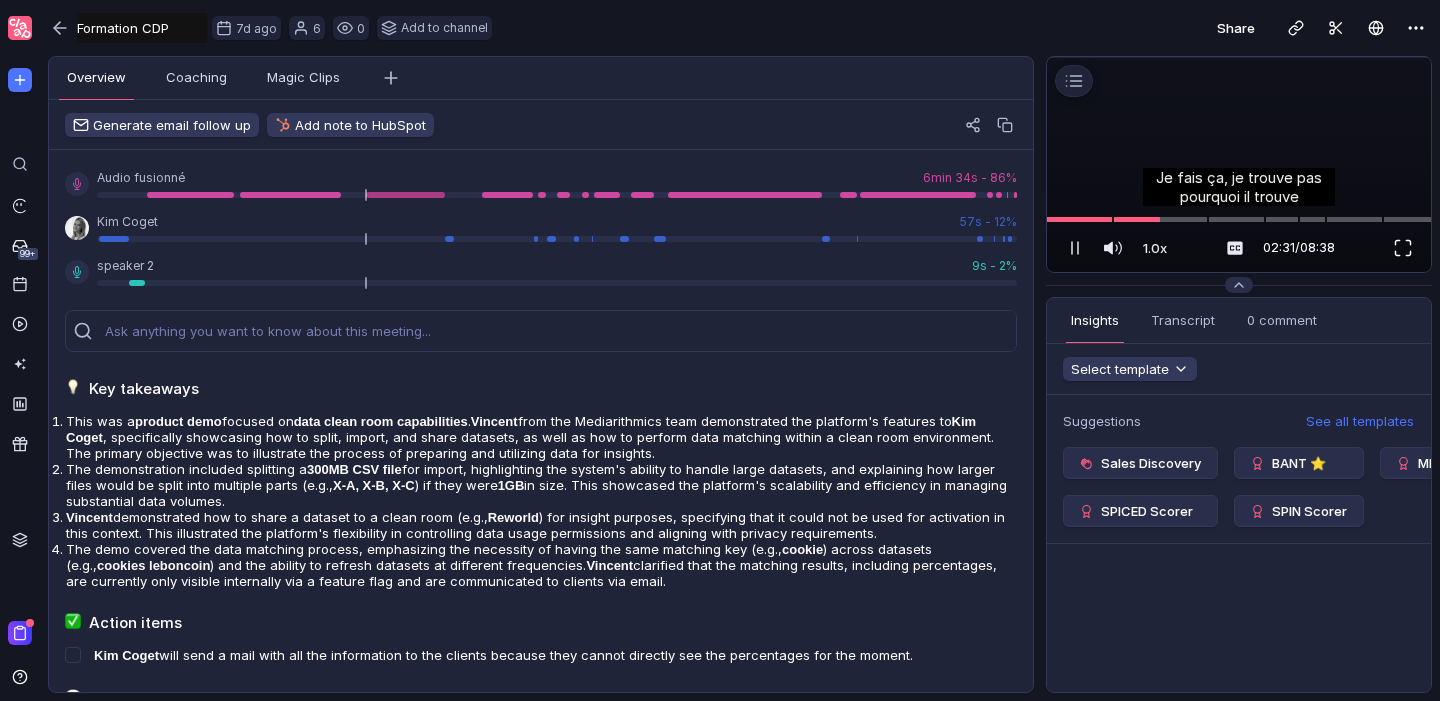 click at bounding box center [1403, 248] 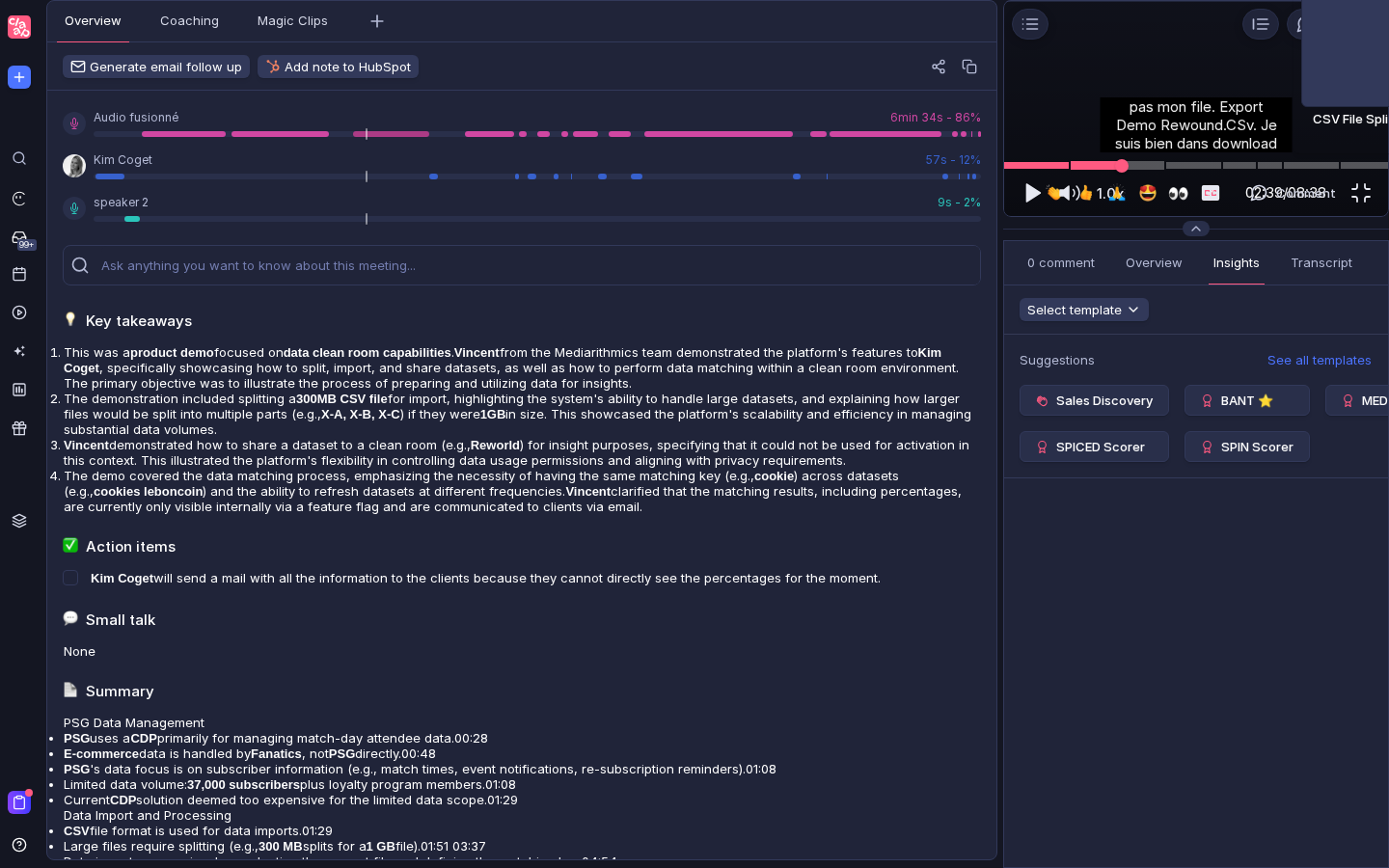 click at bounding box center [1196, 165] 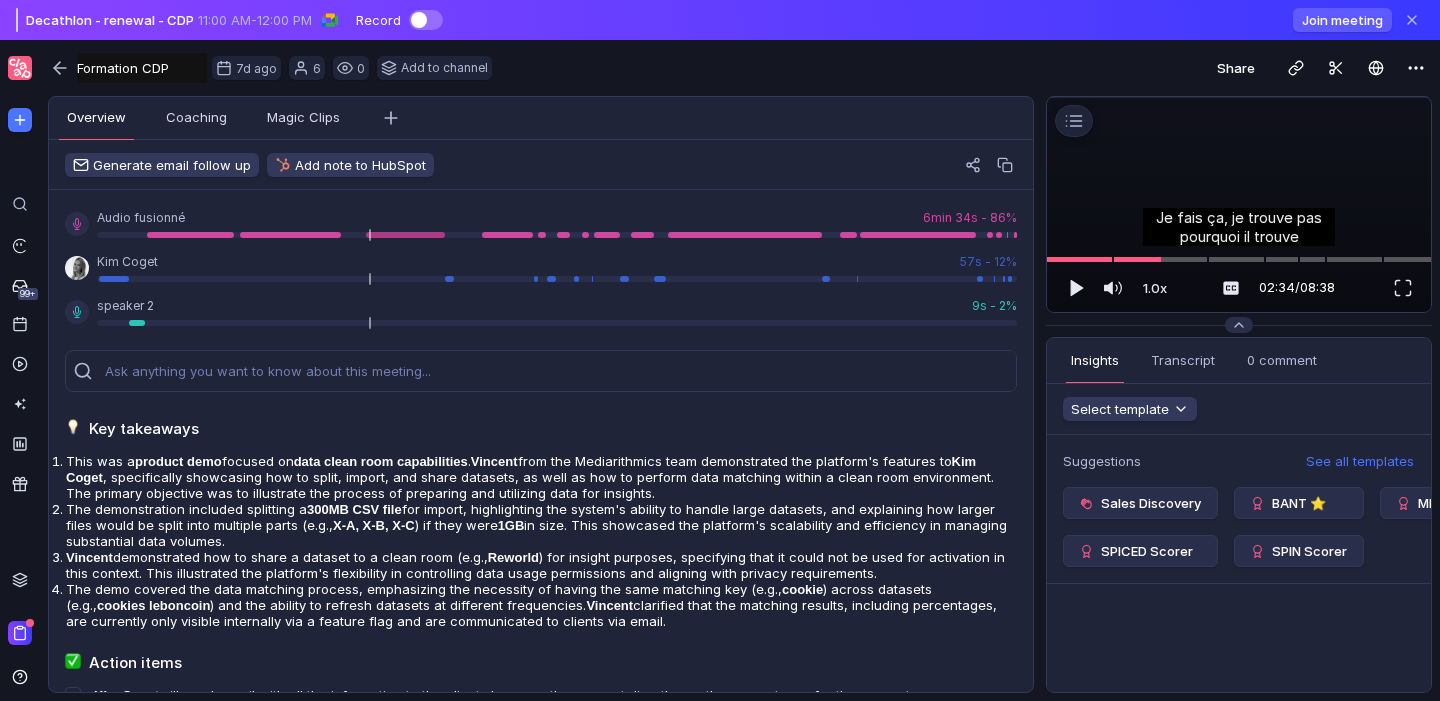 click at bounding box center [1239, 97] 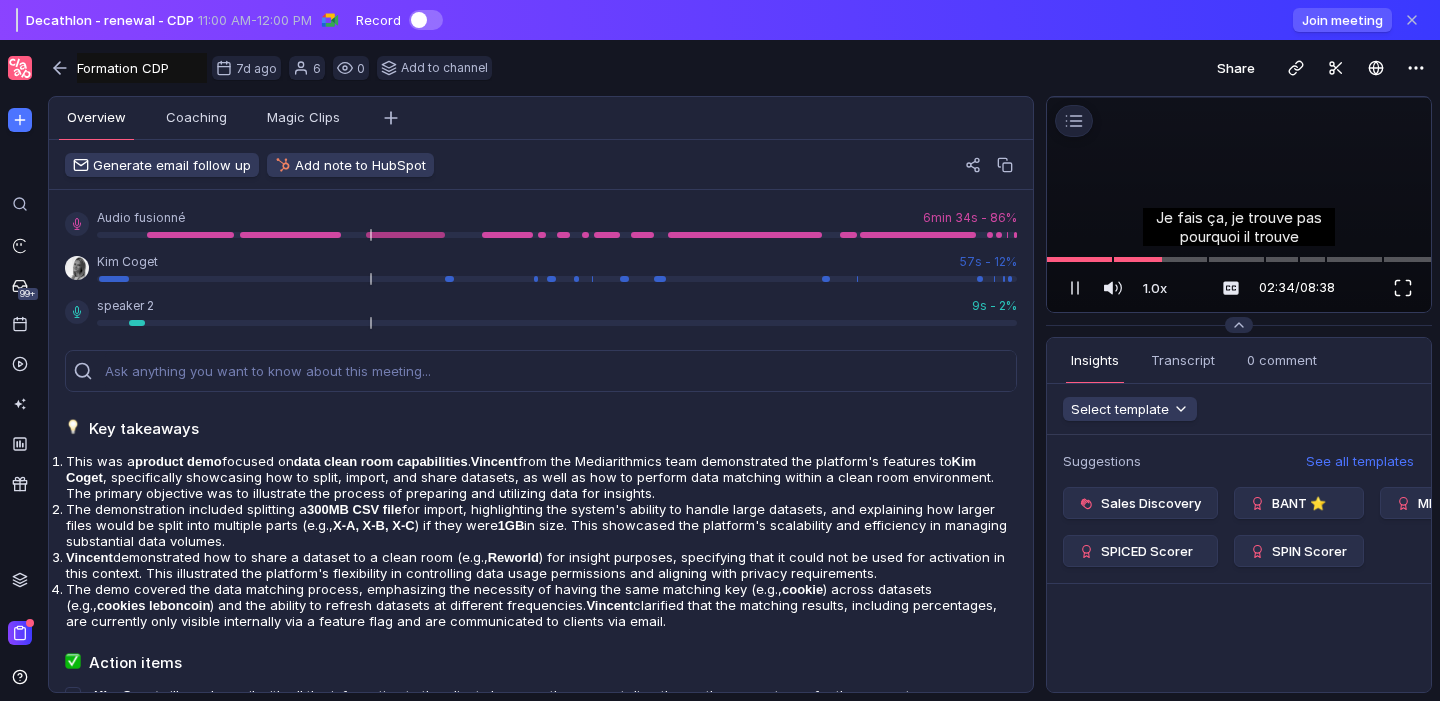 click at bounding box center [1403, 288] 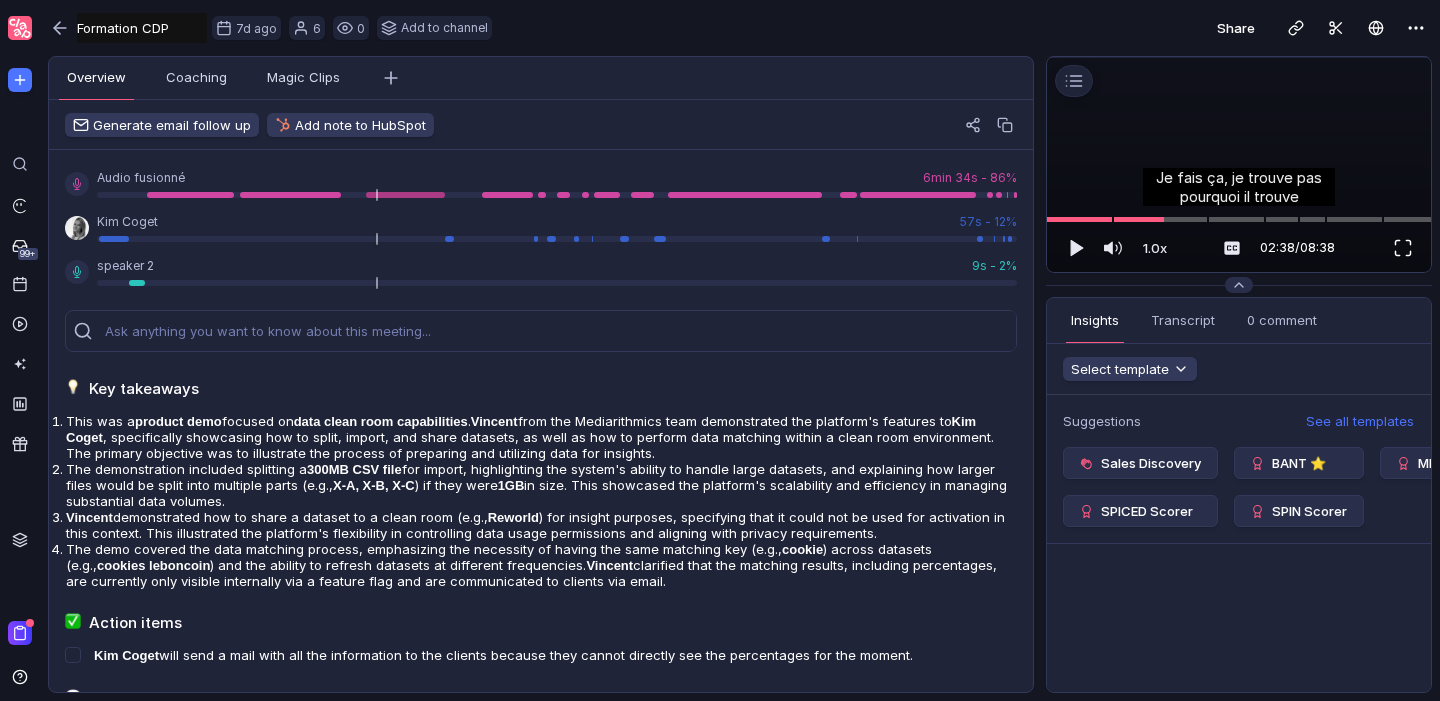 click at bounding box center [1403, 248] 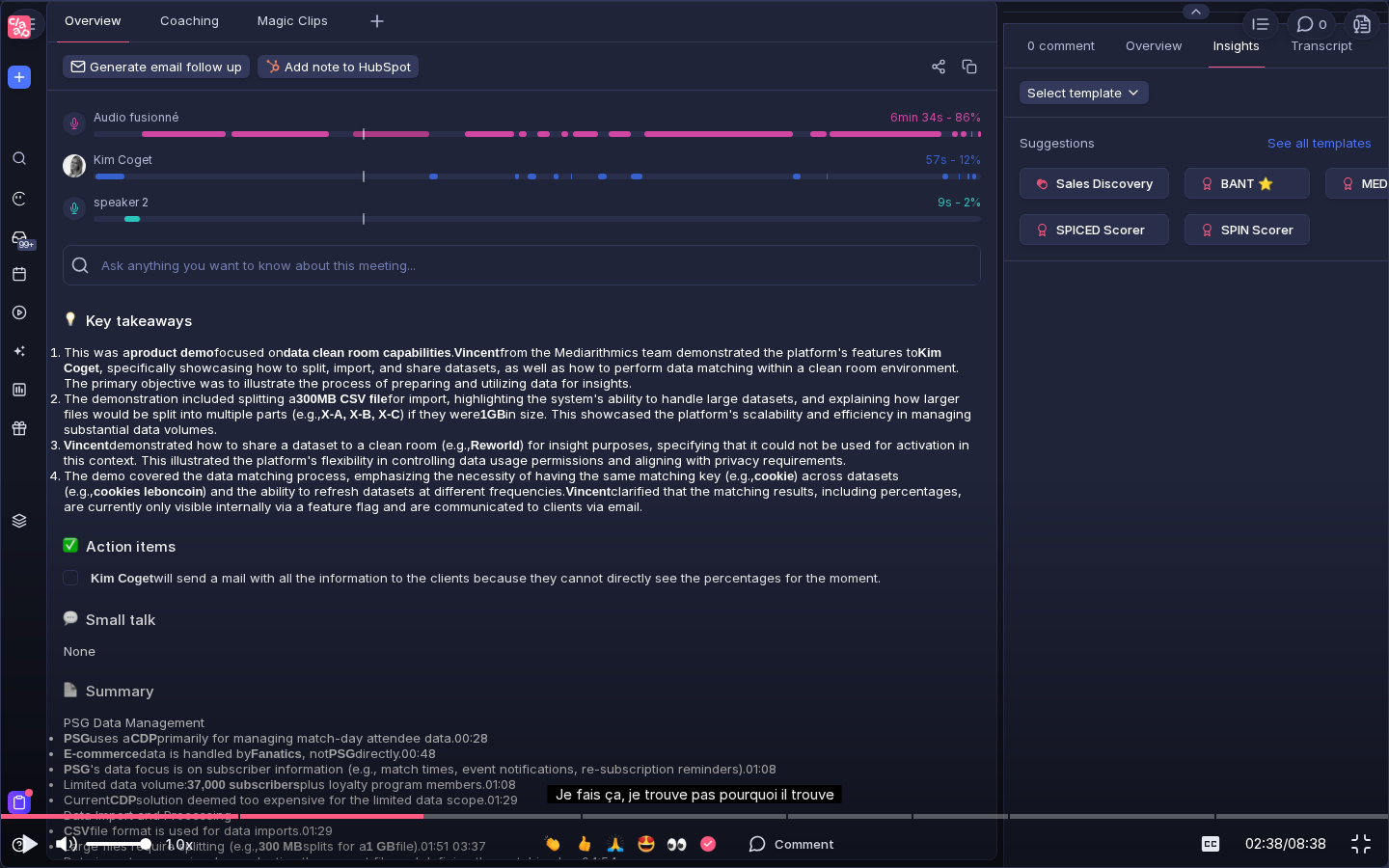 click at bounding box center [67, 844] 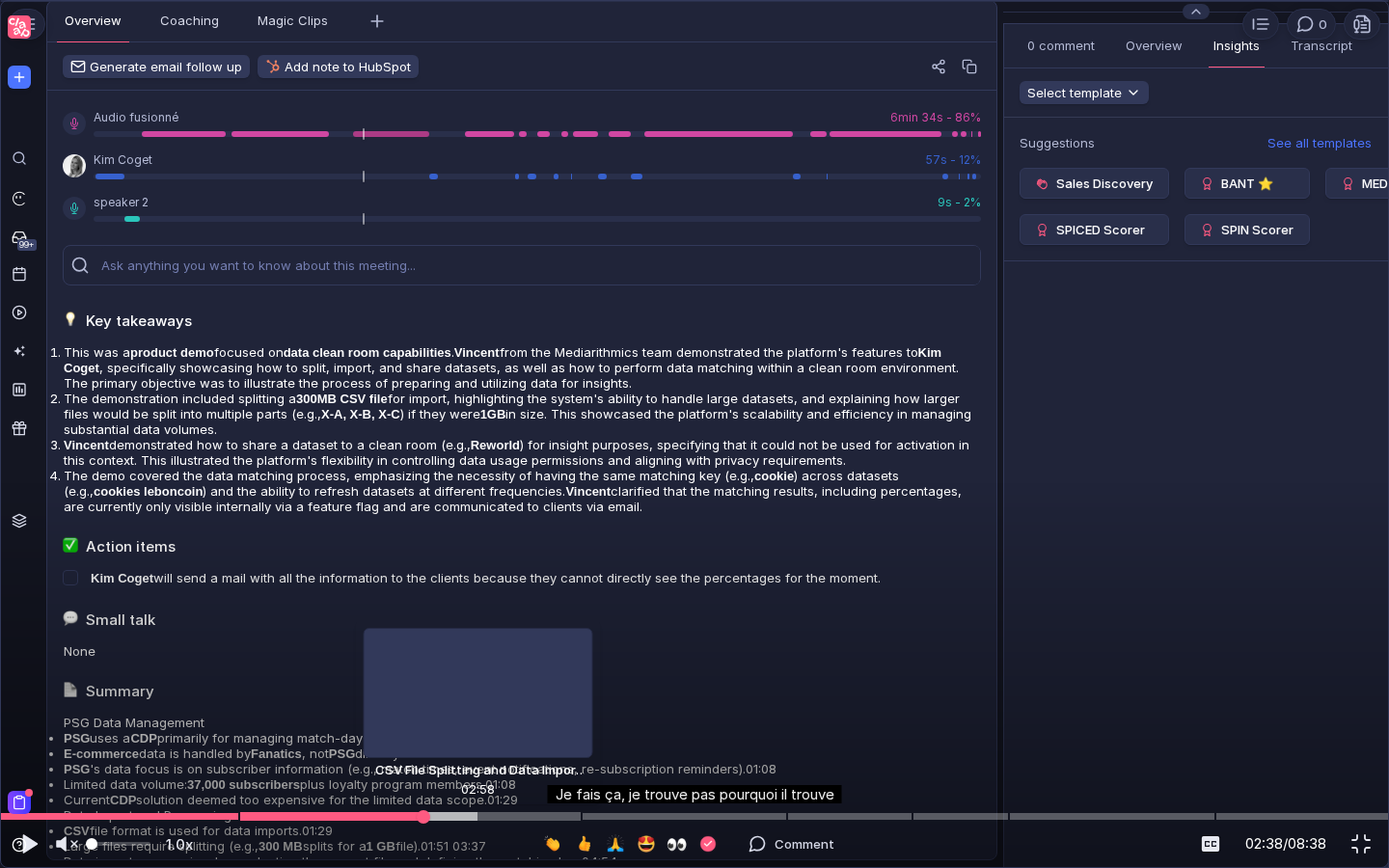 click at bounding box center (694, 816) 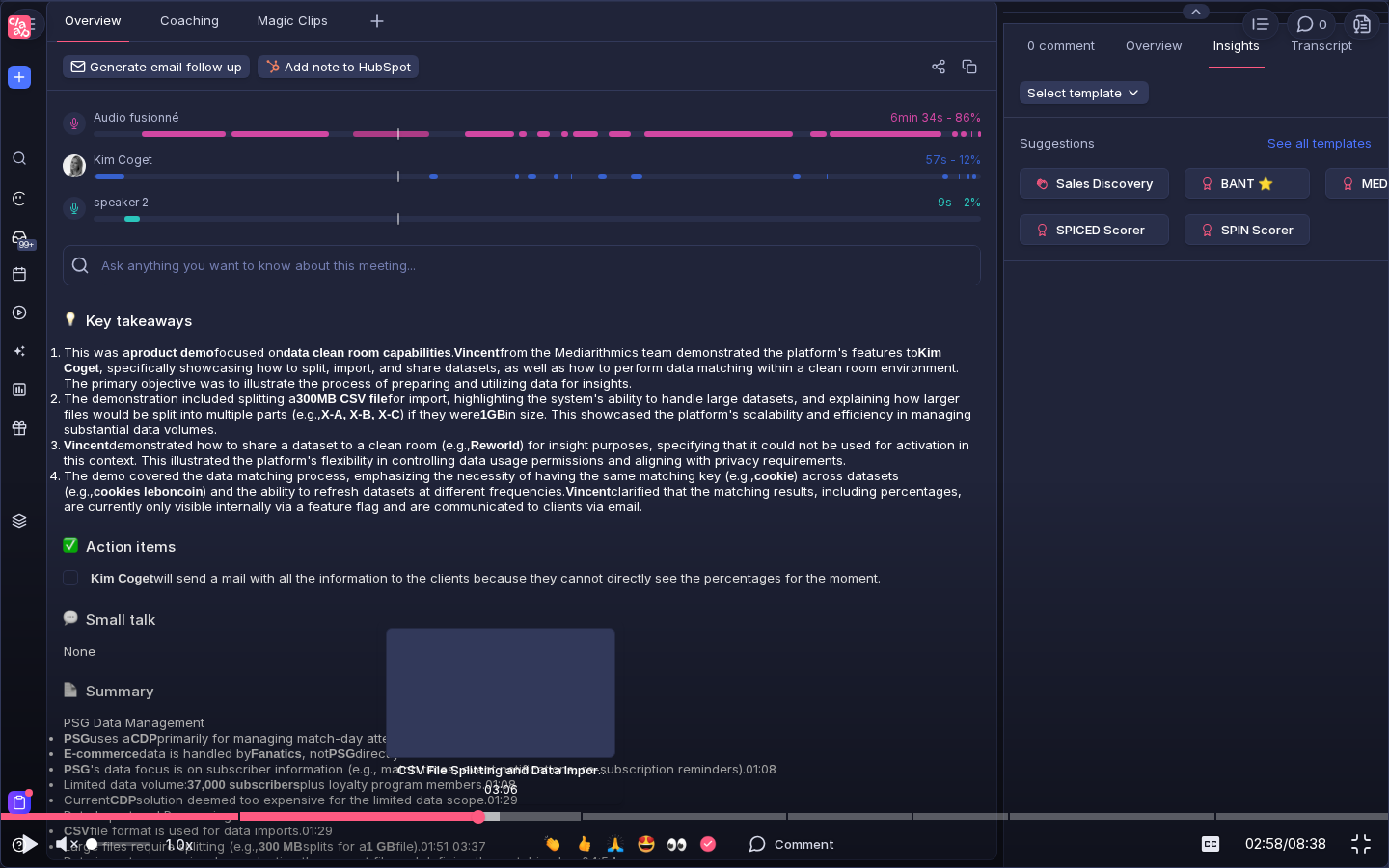 click at bounding box center [694, 816] 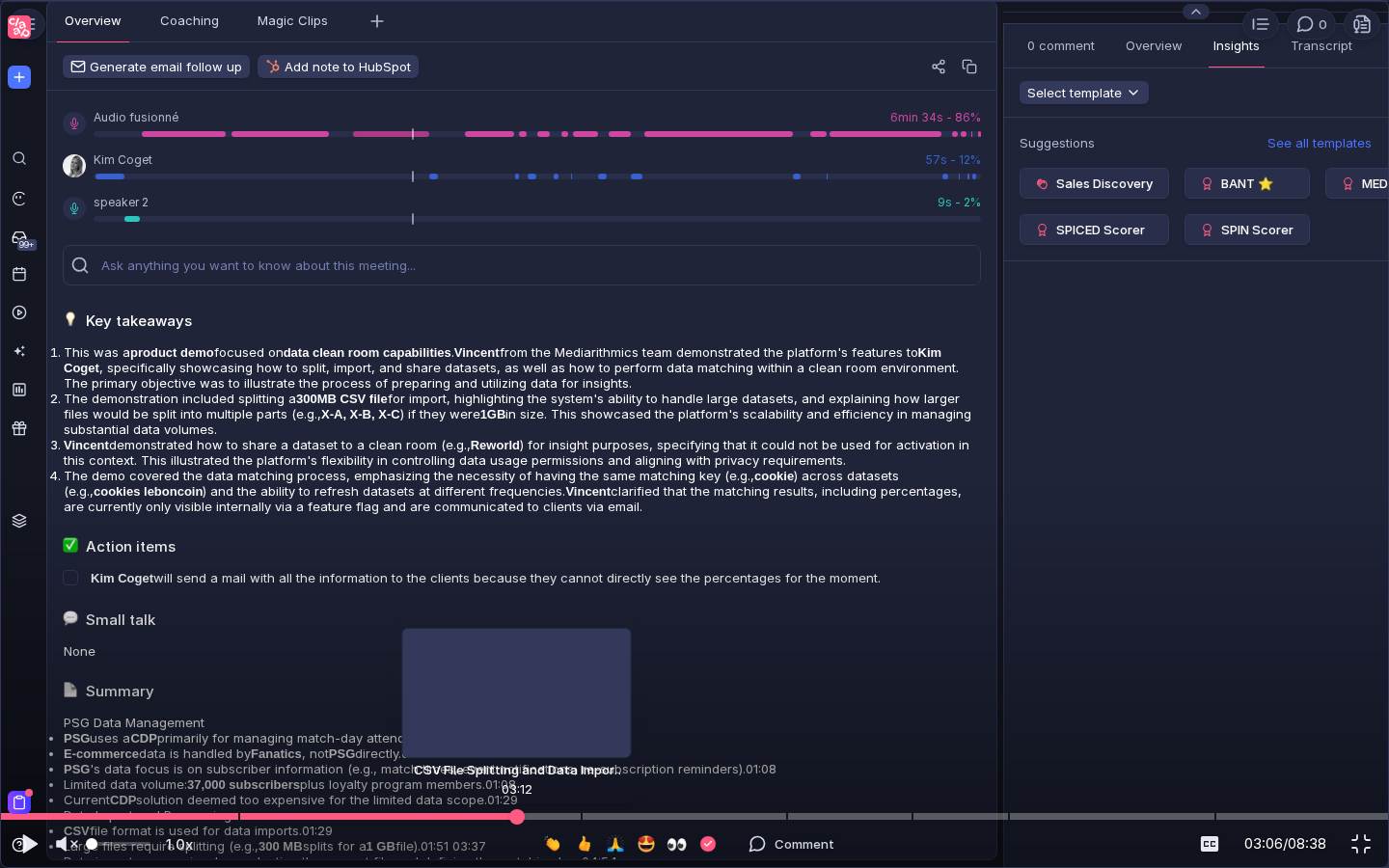 click at bounding box center [694, 816] 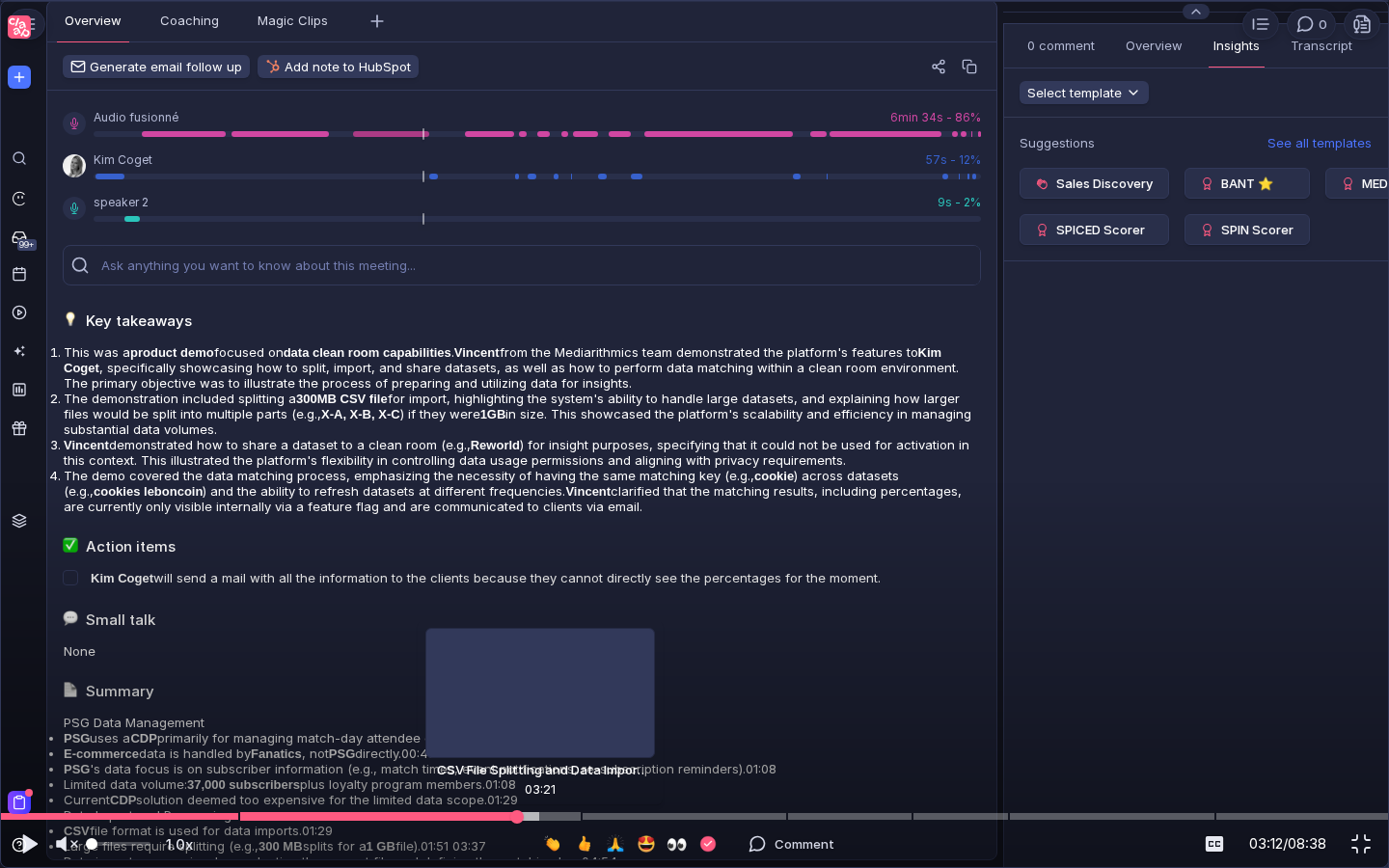 click at bounding box center (694, 816) 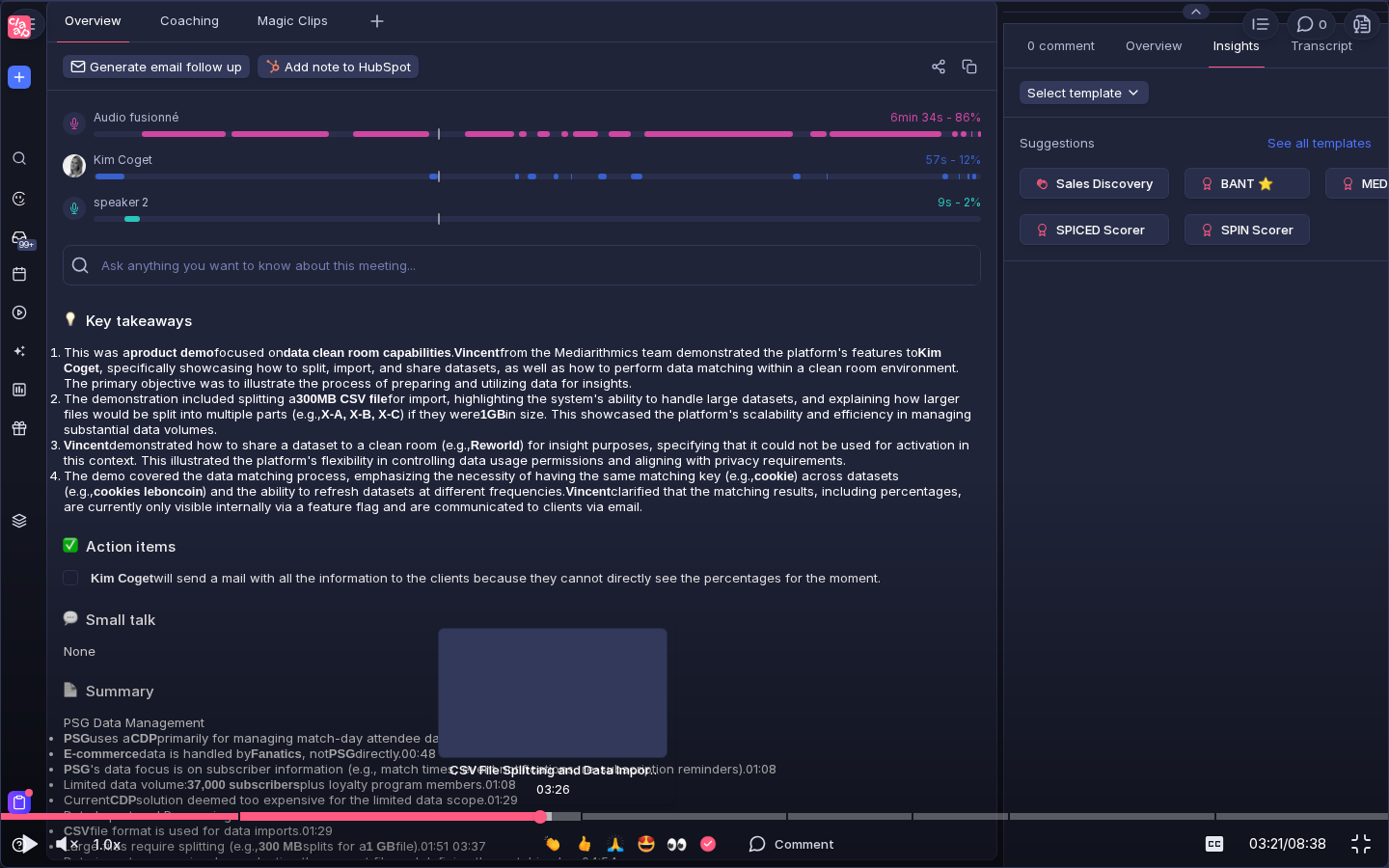 click at bounding box center (694, 816) 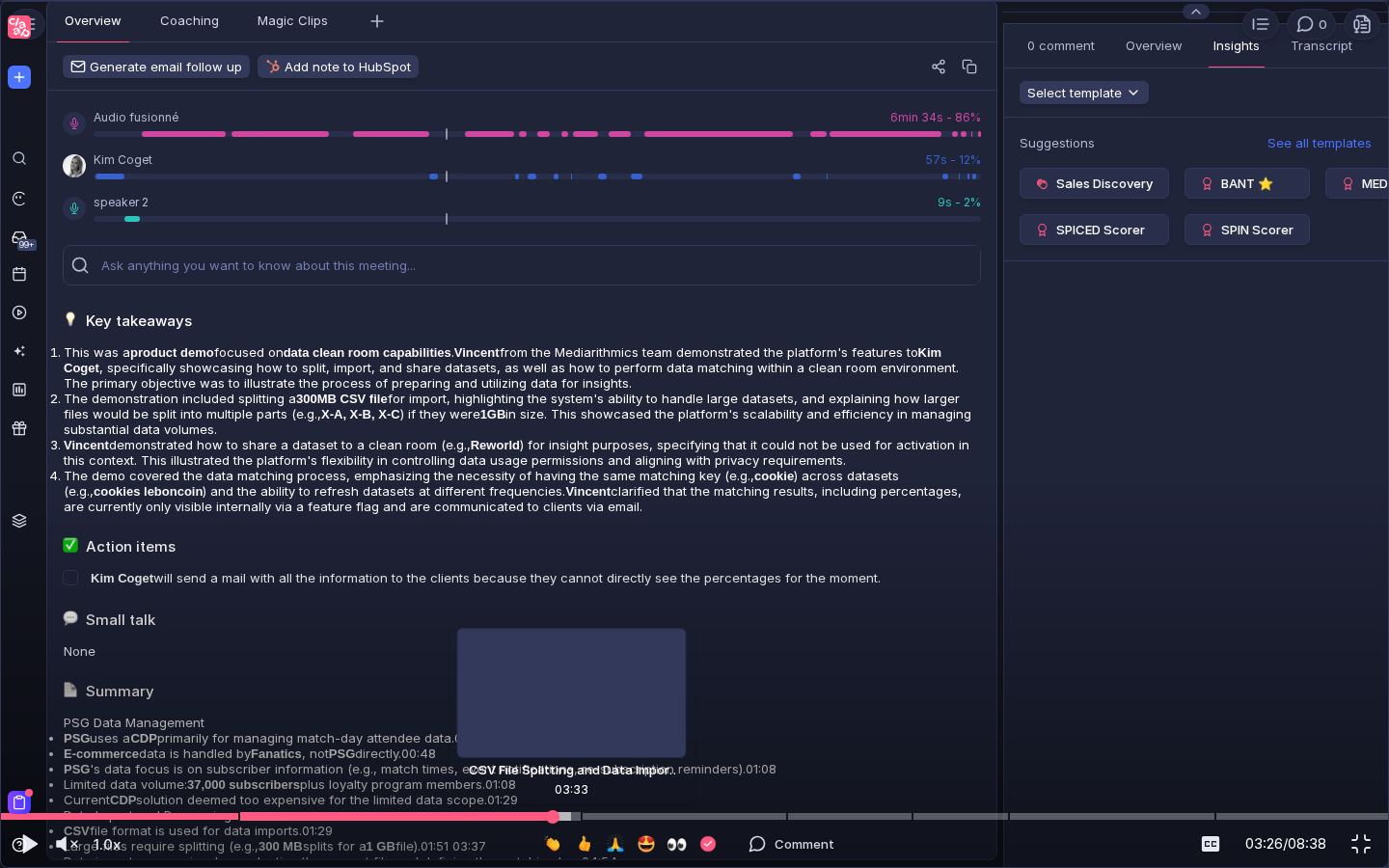 click at bounding box center [694, 816] 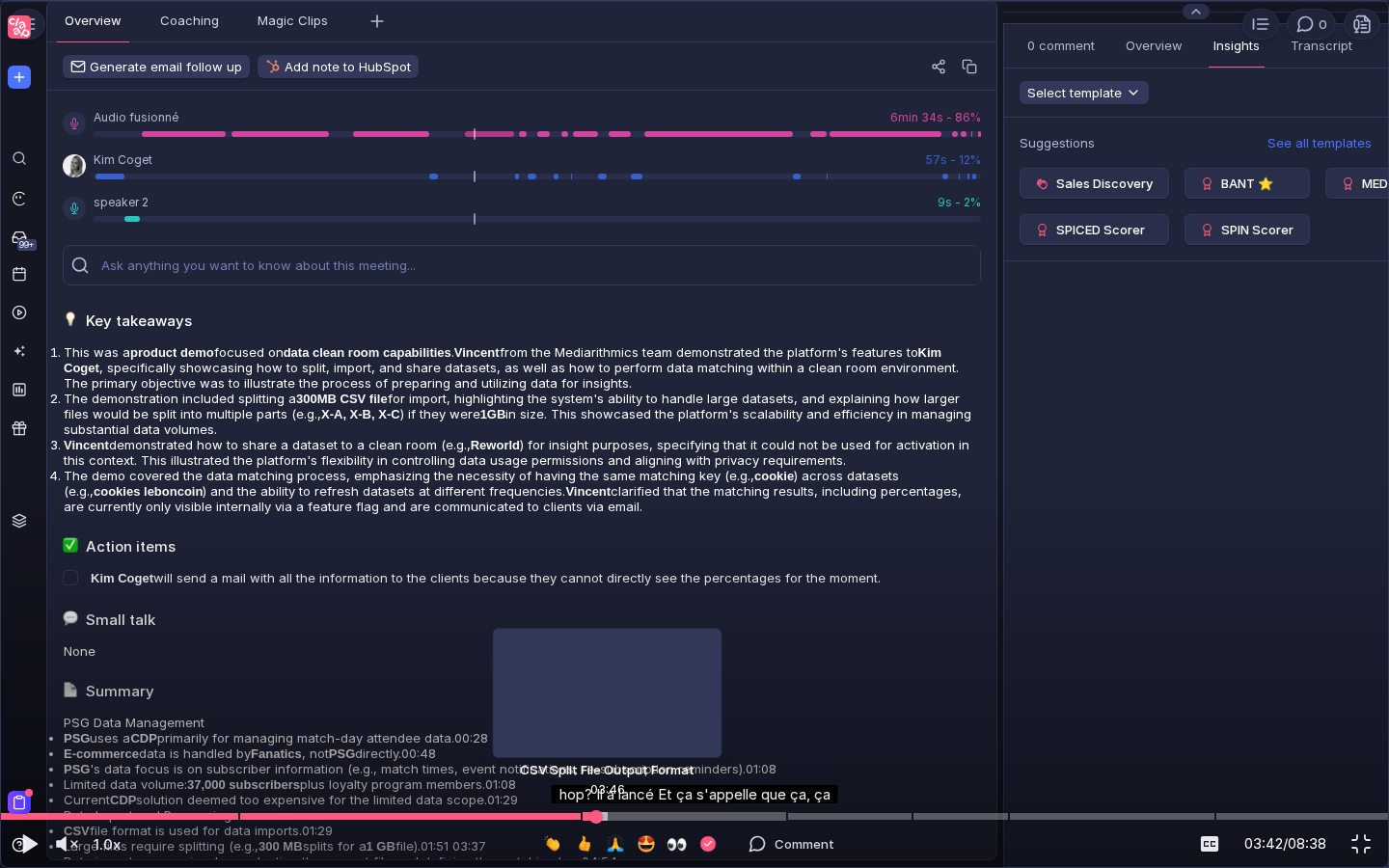 click at bounding box center (694, 816) 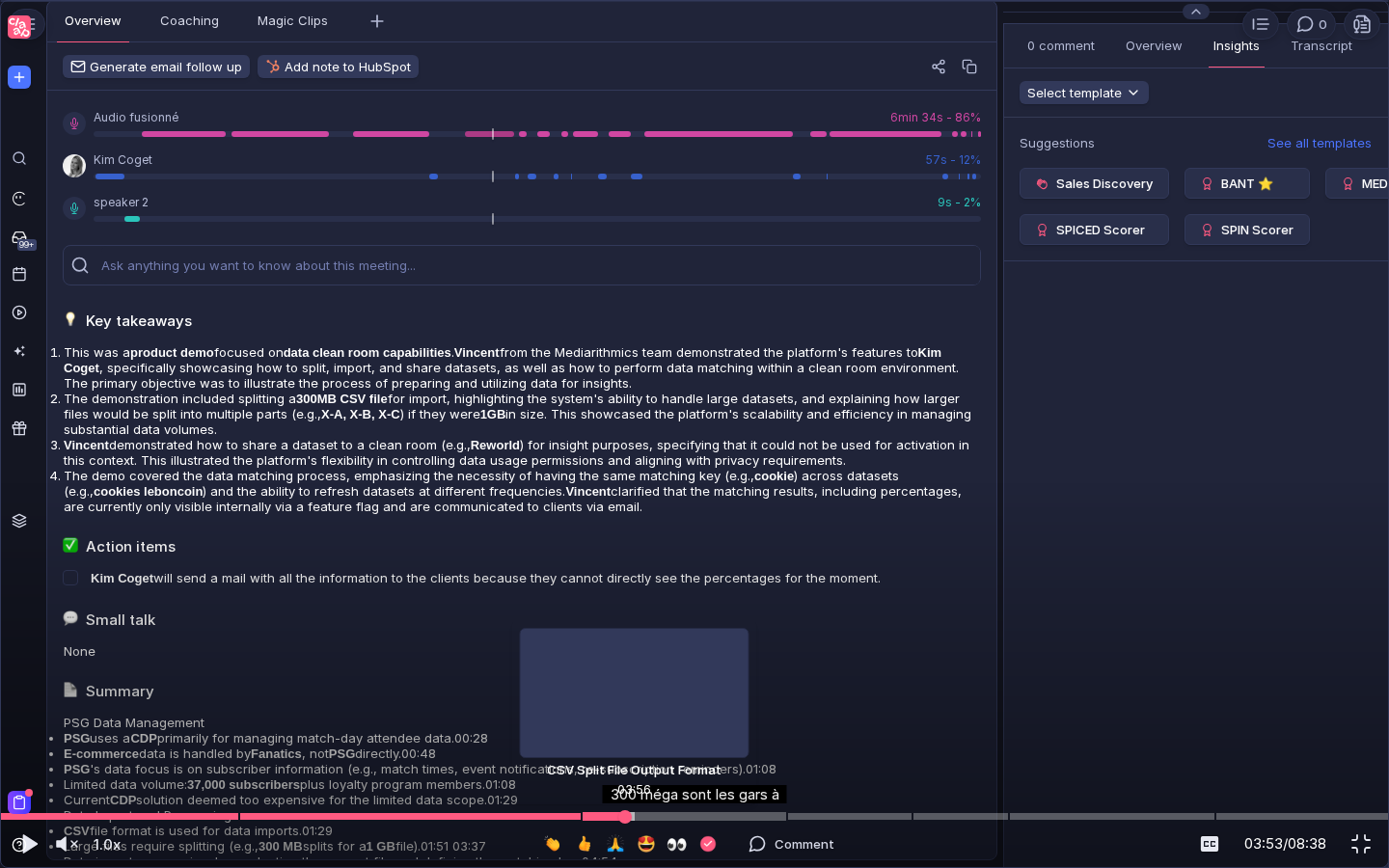 click at bounding box center (694, 816) 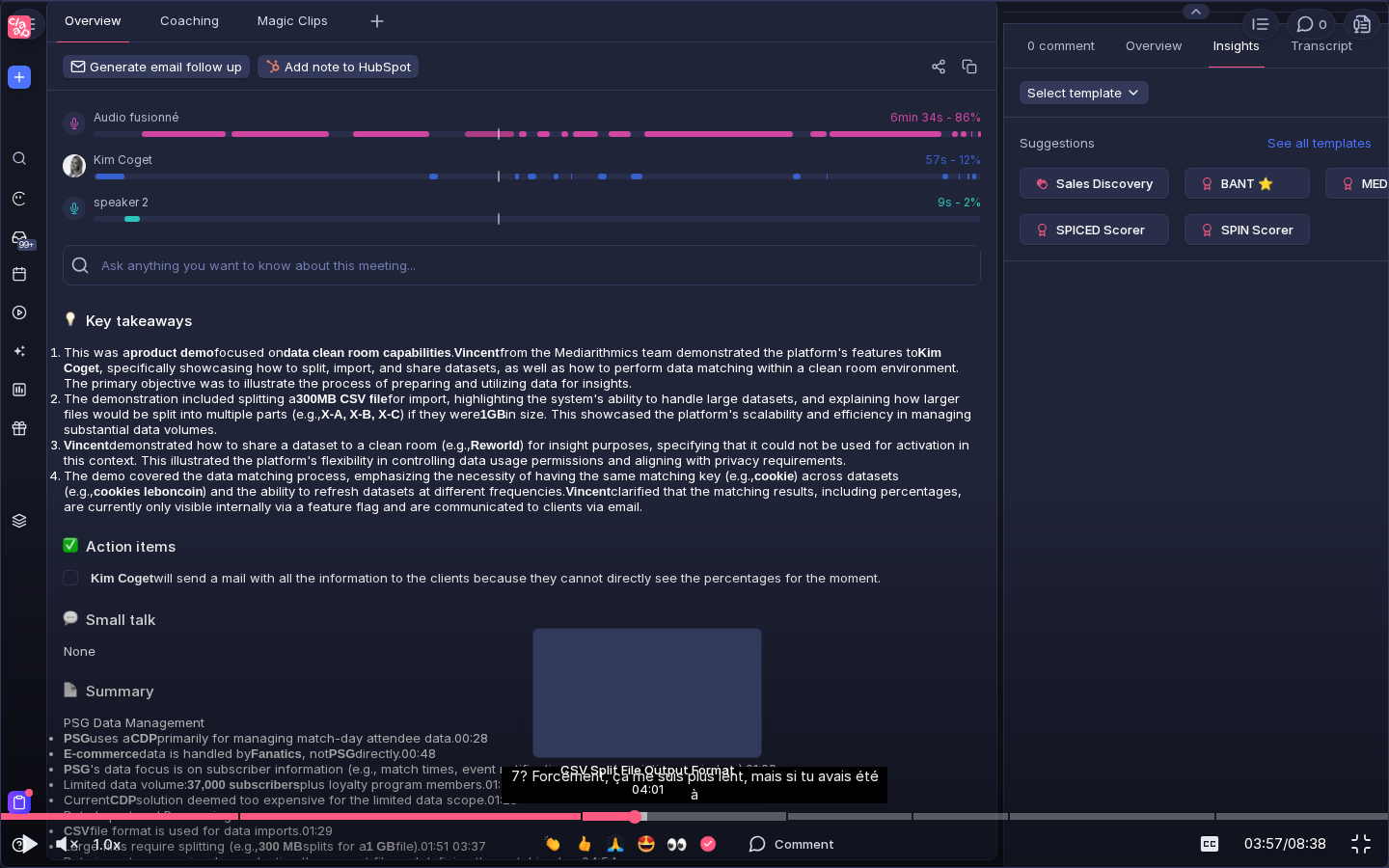 click at bounding box center [694, 816] 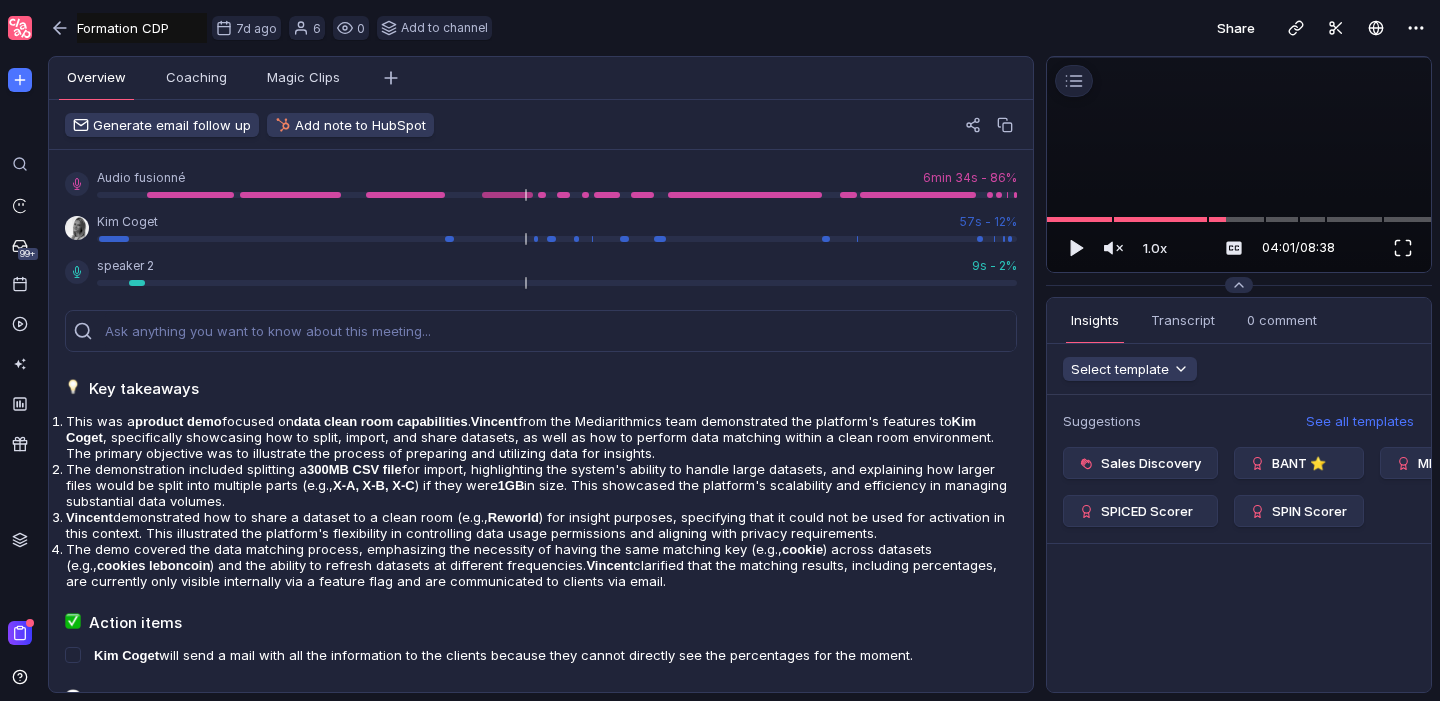 click at bounding box center [1403, 248] 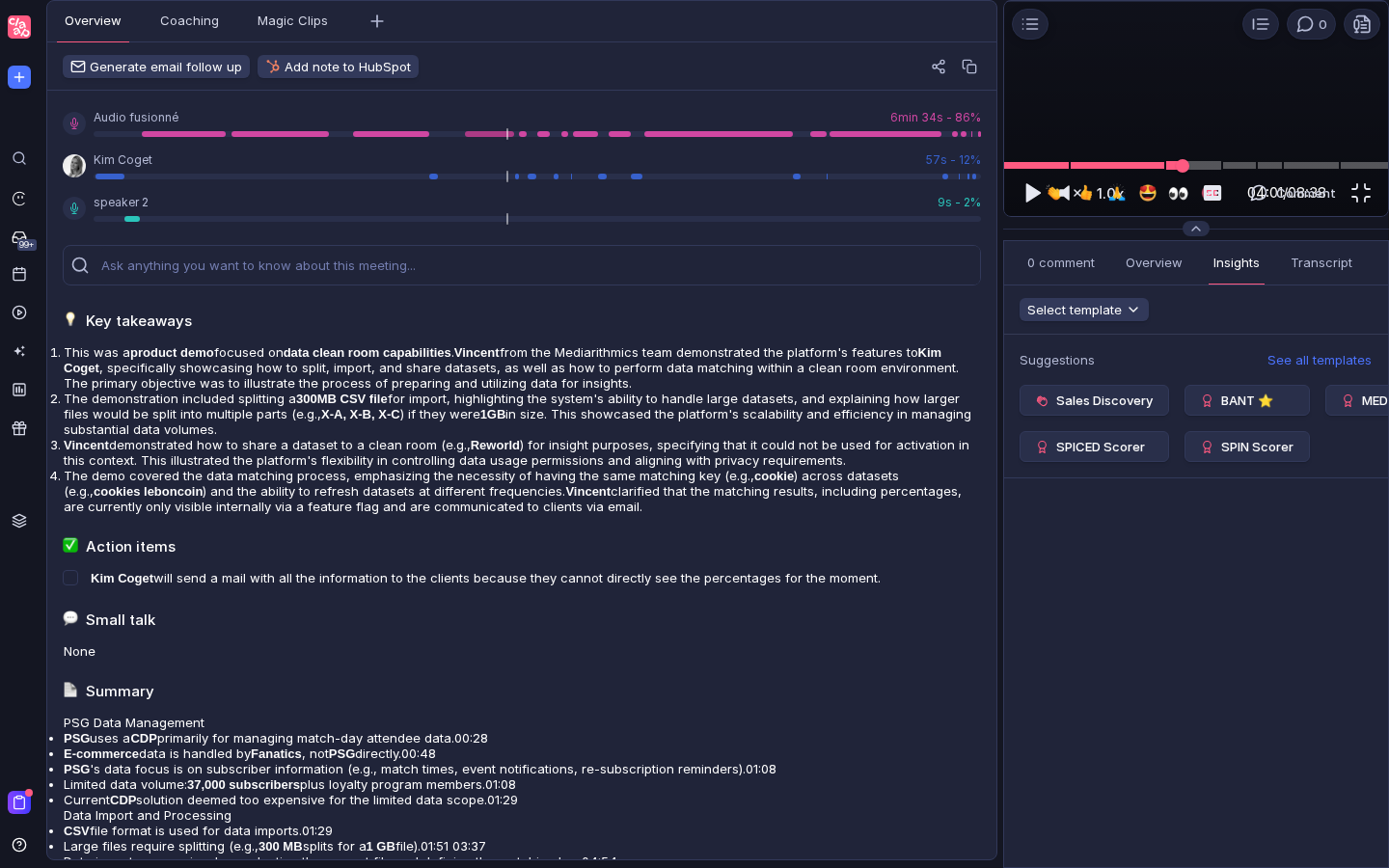 click at bounding box center [1196, 165] 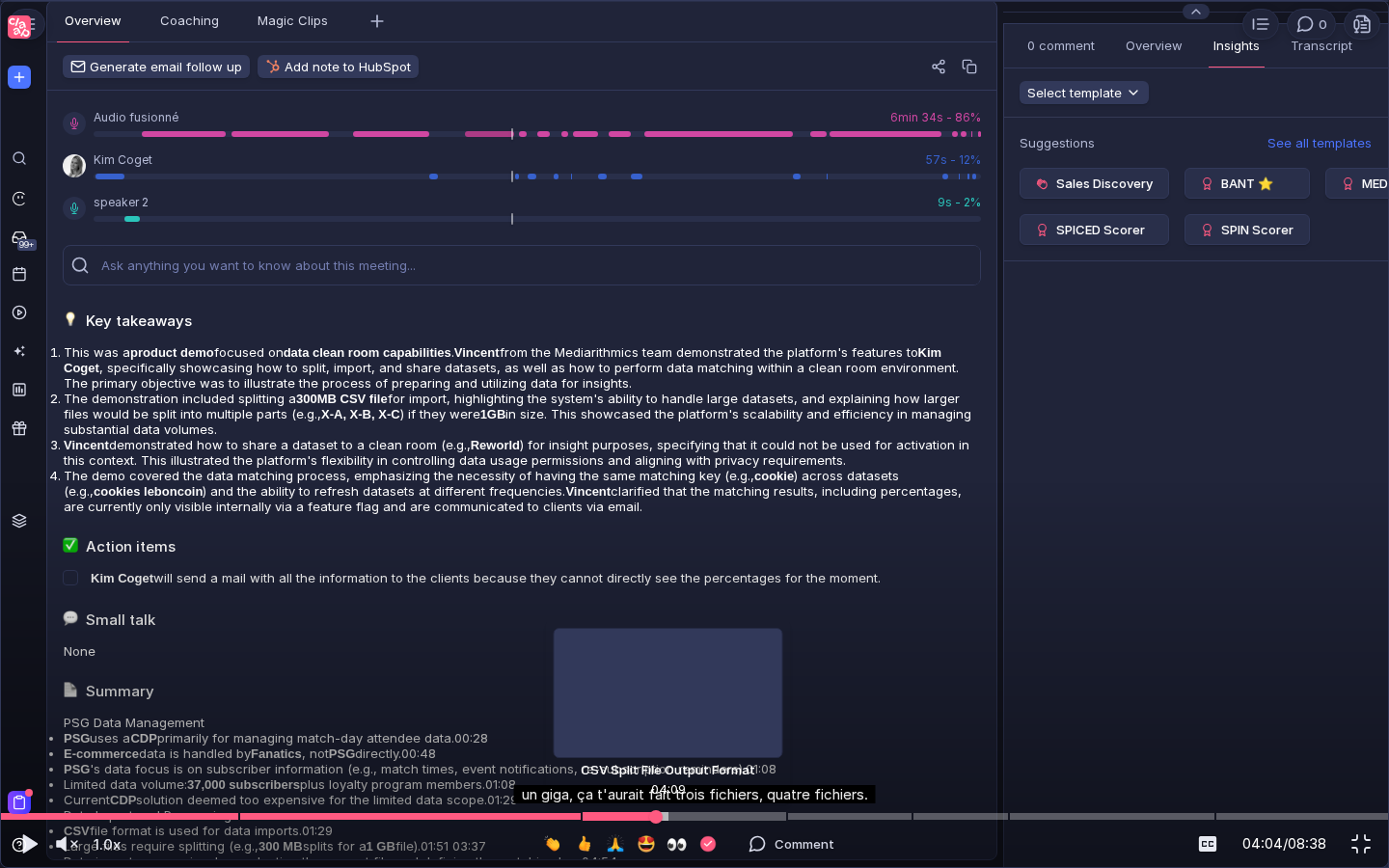 click at bounding box center [694, 816] 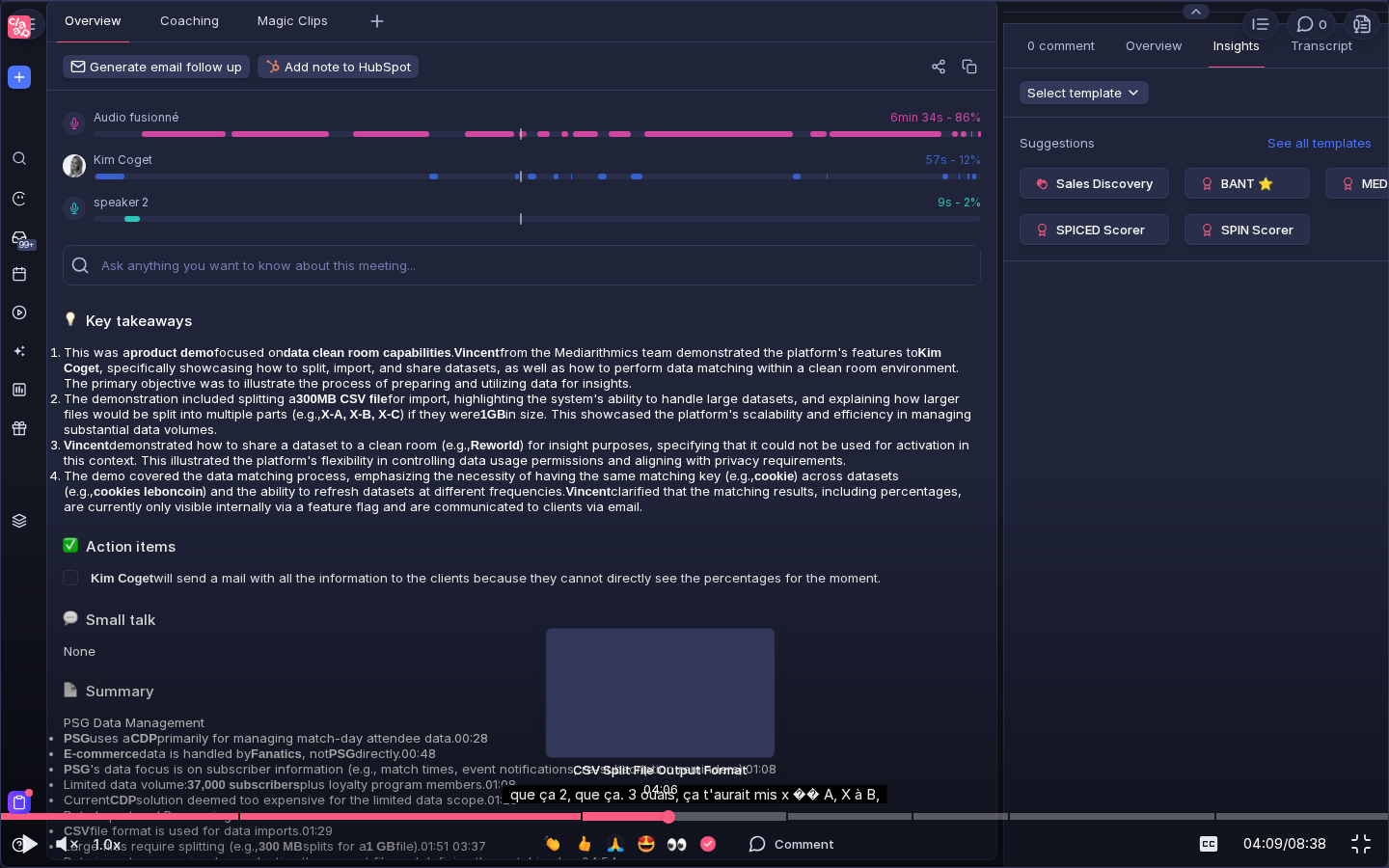click at bounding box center [694, 816] 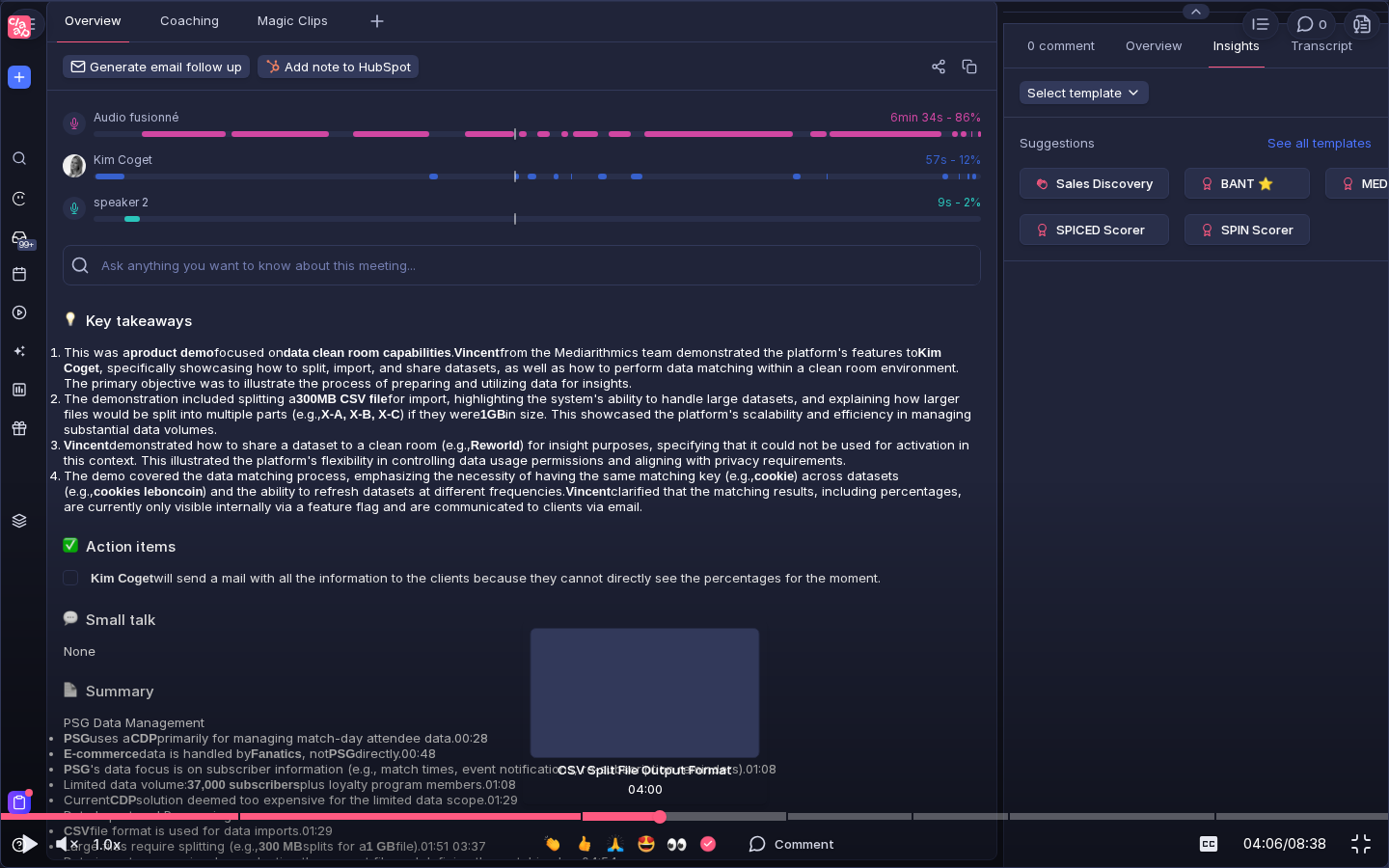 click at bounding box center [694, 816] 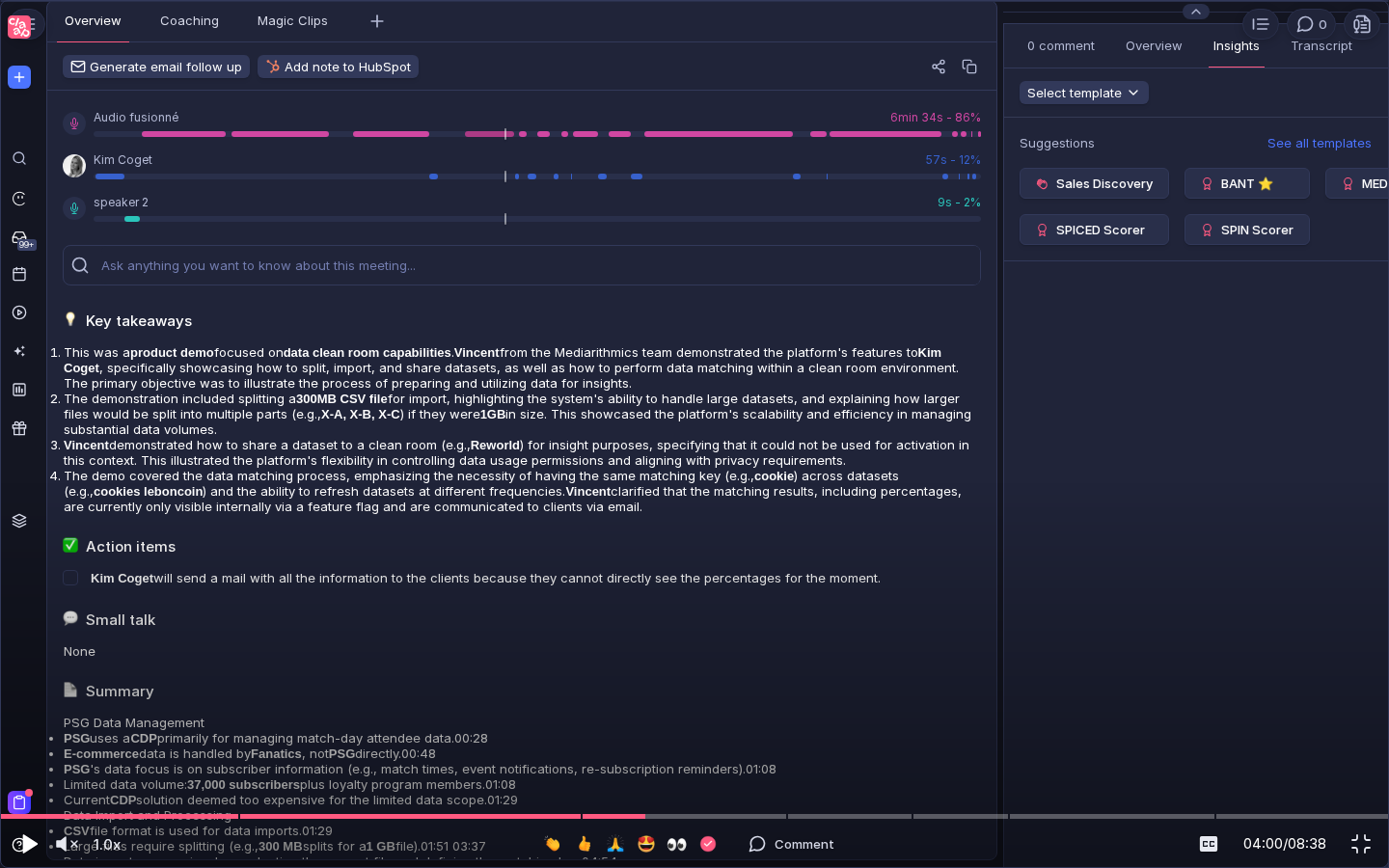 click at bounding box center [30, 844] 